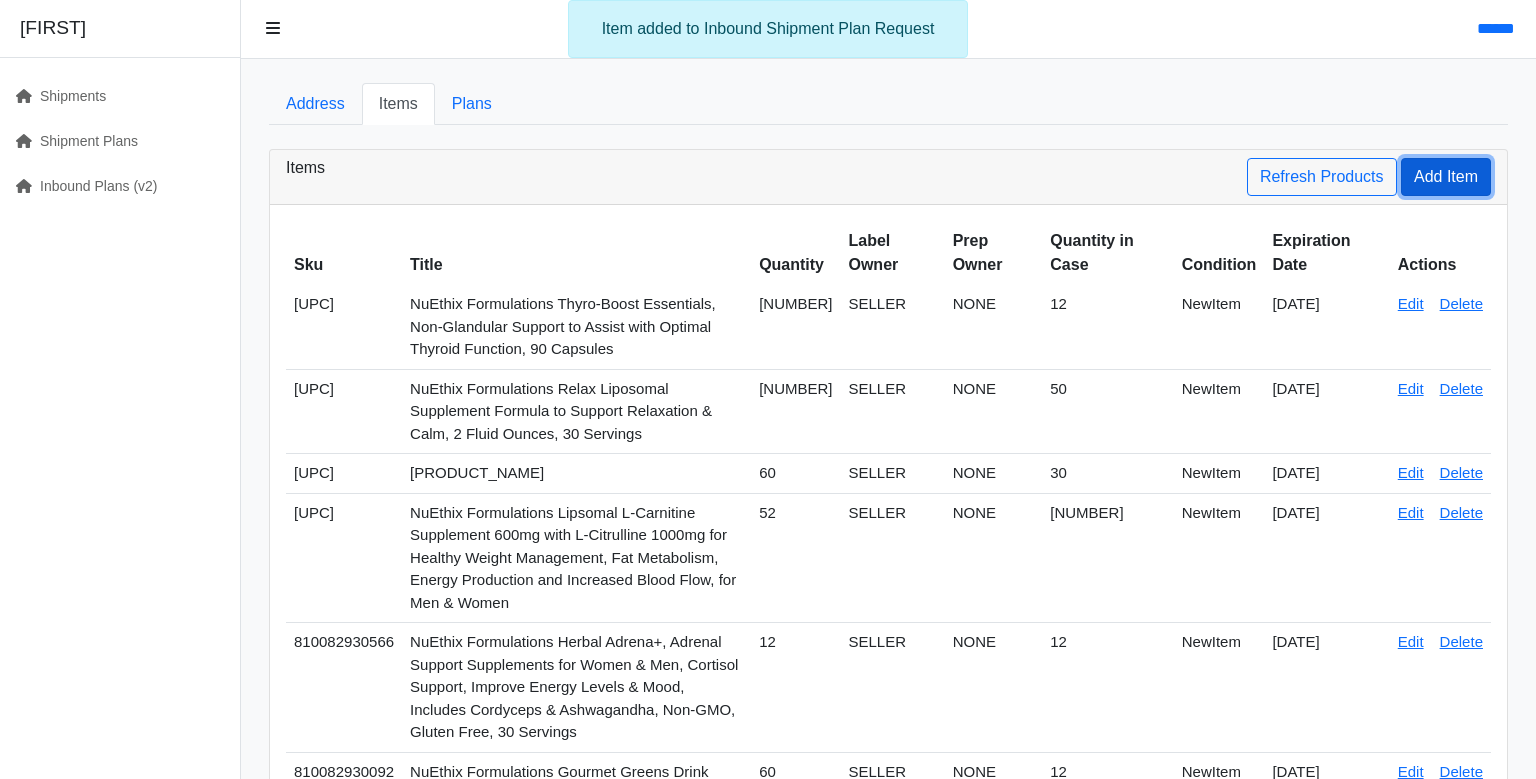 scroll, scrollTop: 0, scrollLeft: 0, axis: both 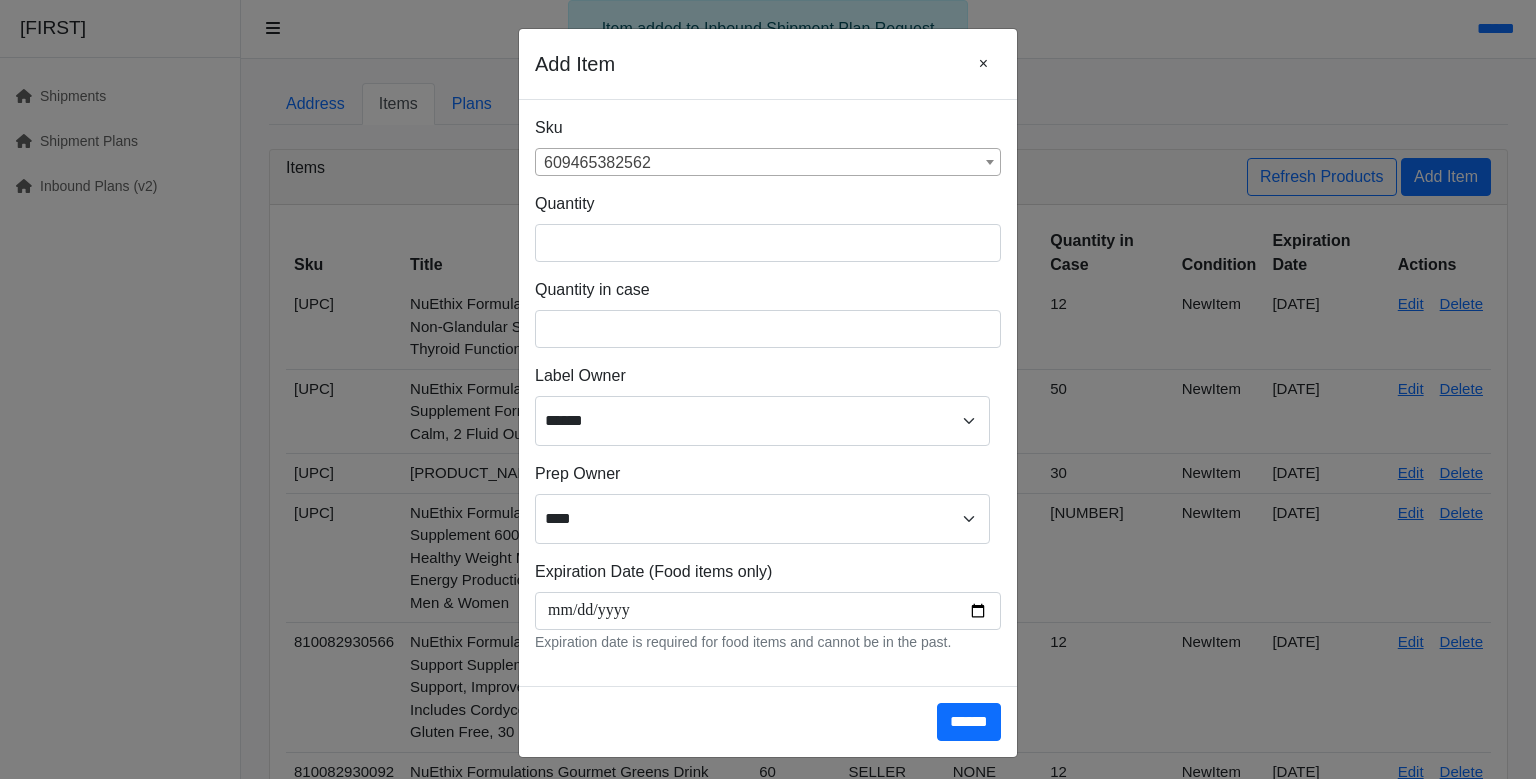 click on "[NUMBER]" at bounding box center (768, 163) 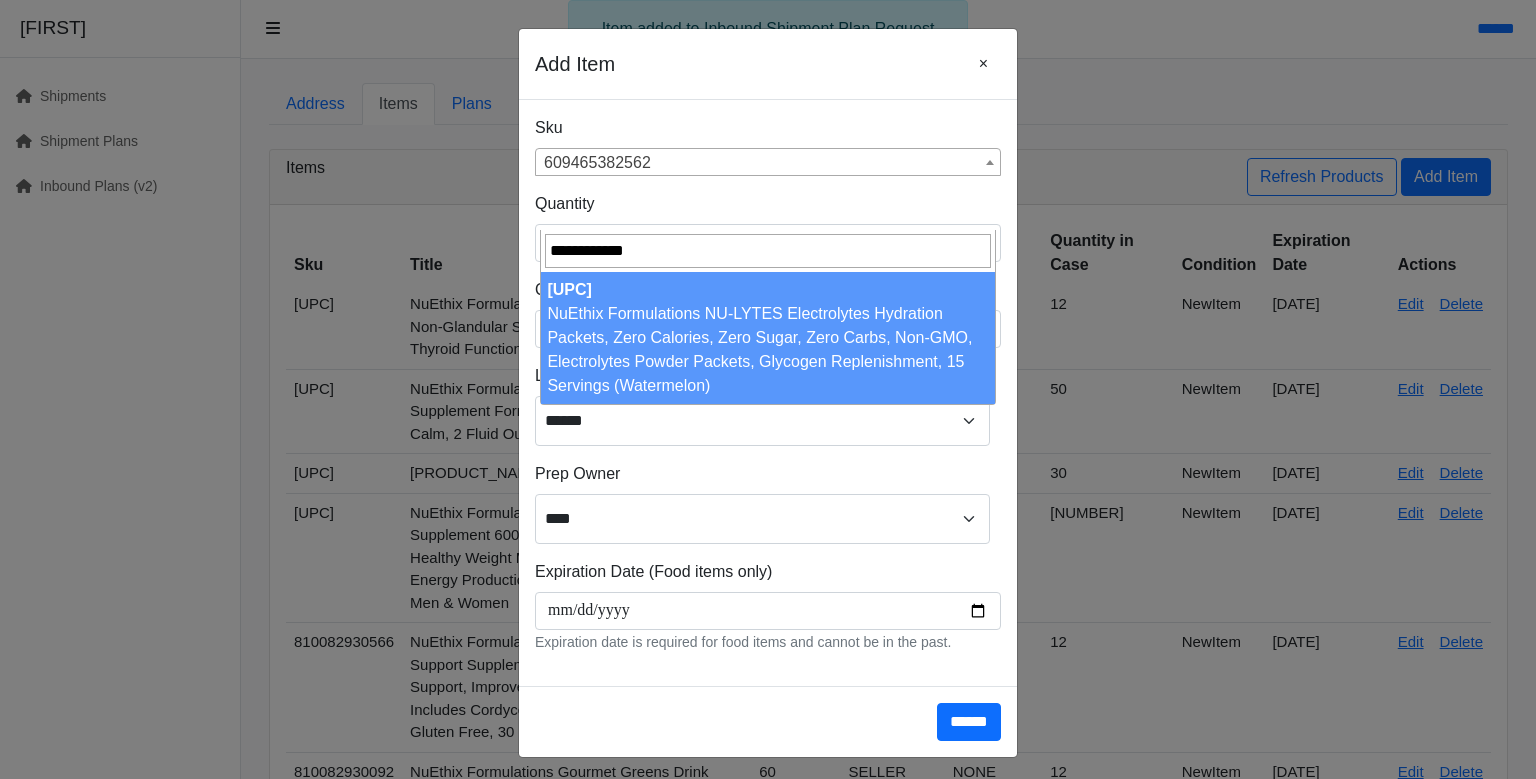 type on "**********" 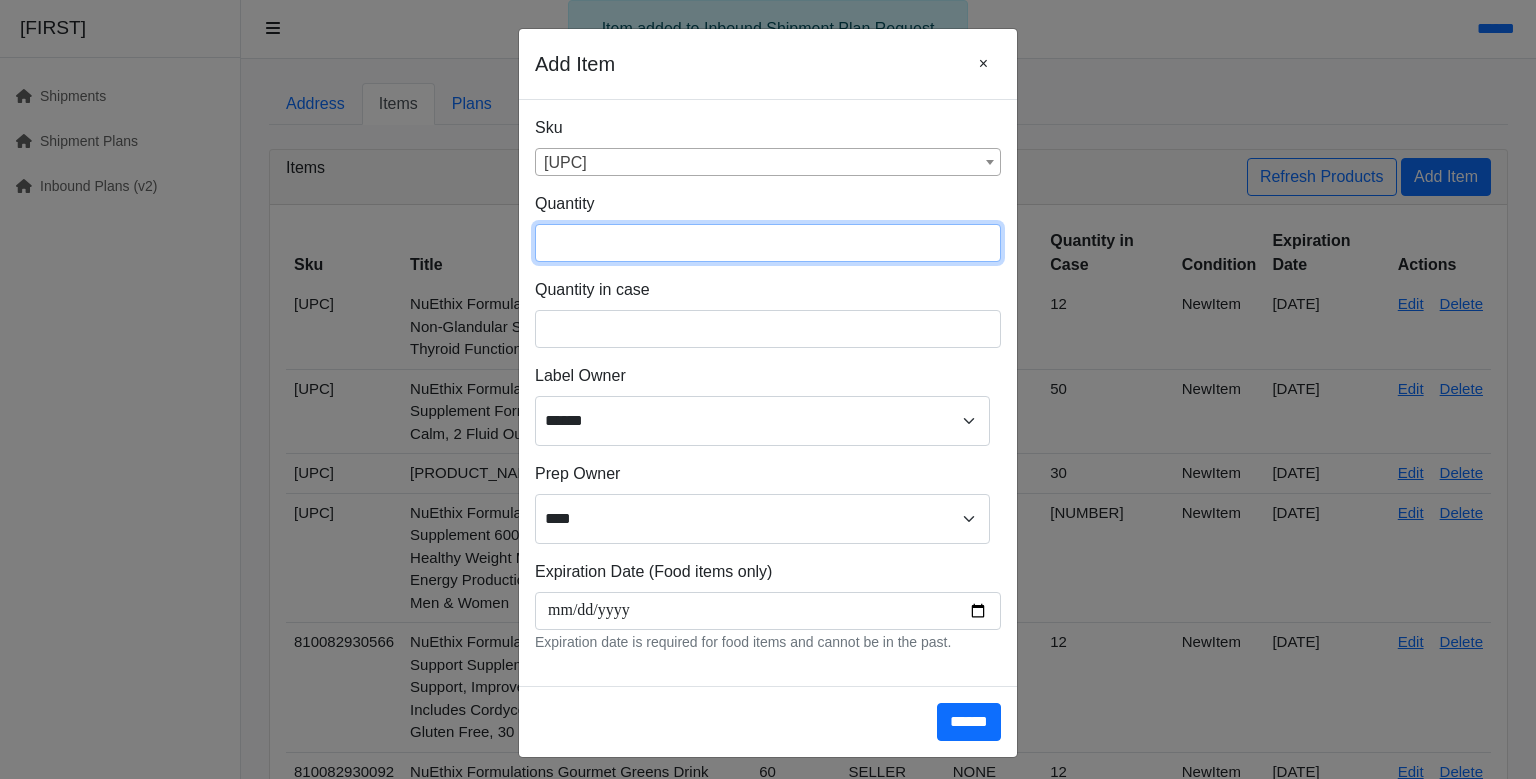 click at bounding box center (768, 243) 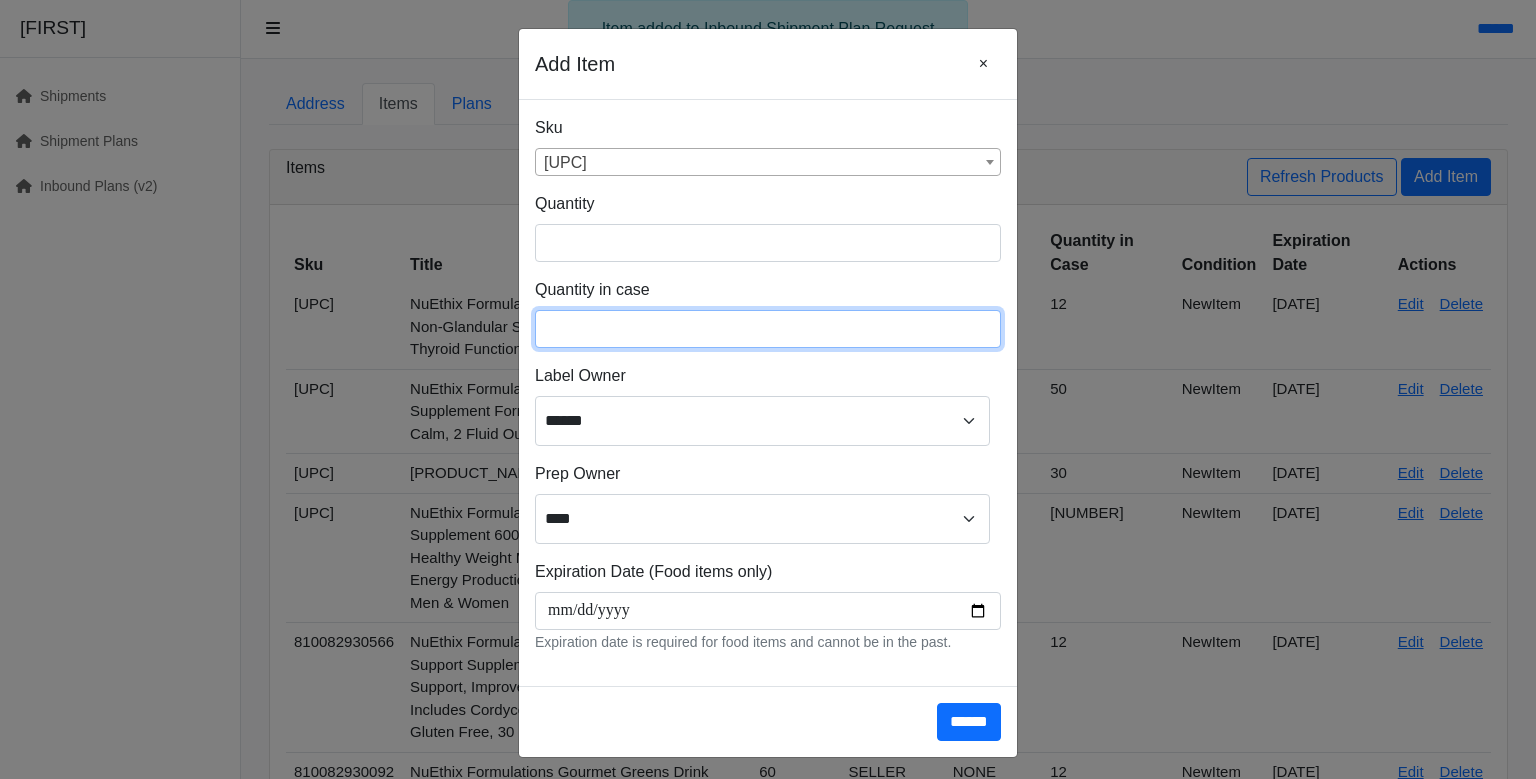 type on "**" 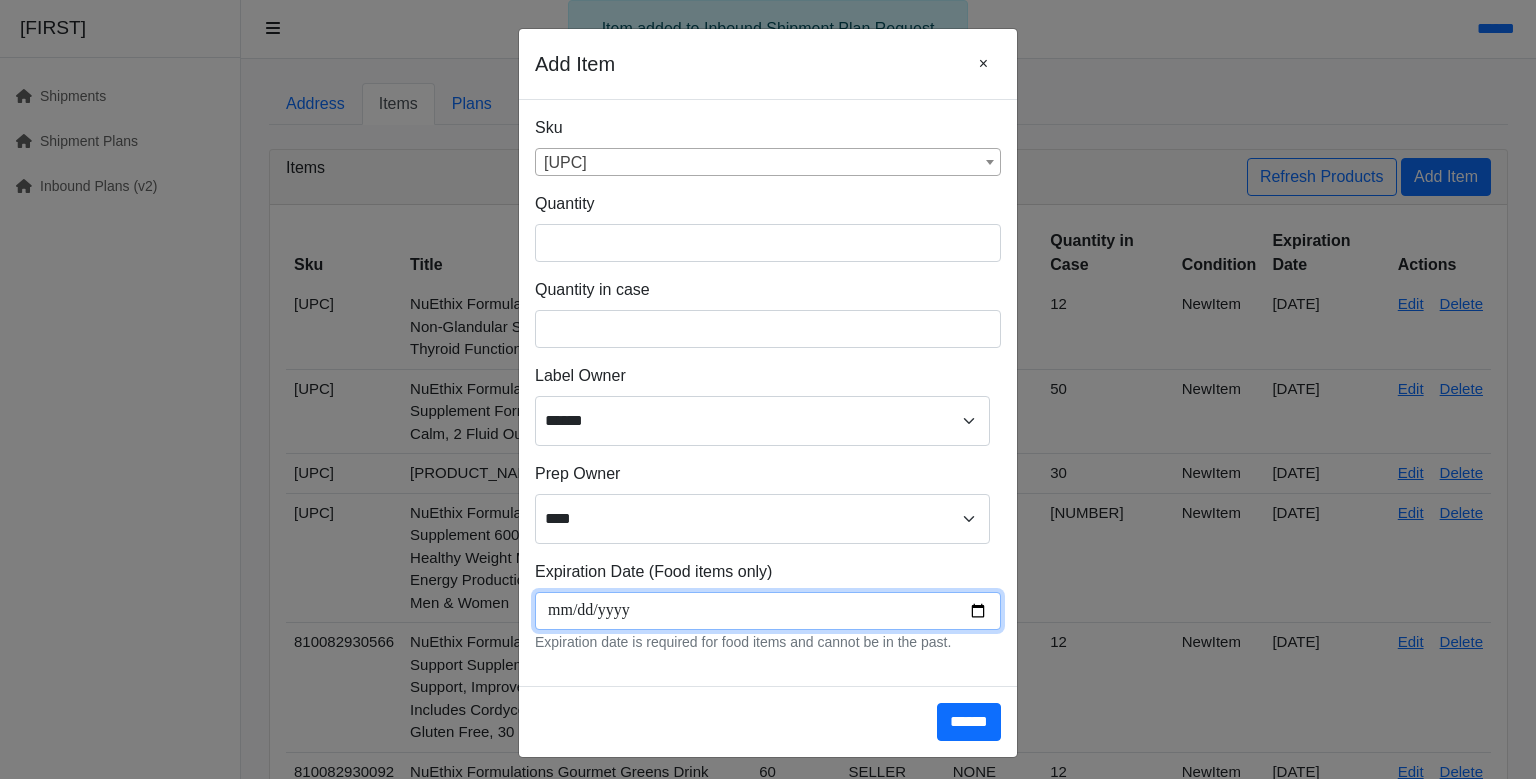 scroll, scrollTop: 266, scrollLeft: 0, axis: vertical 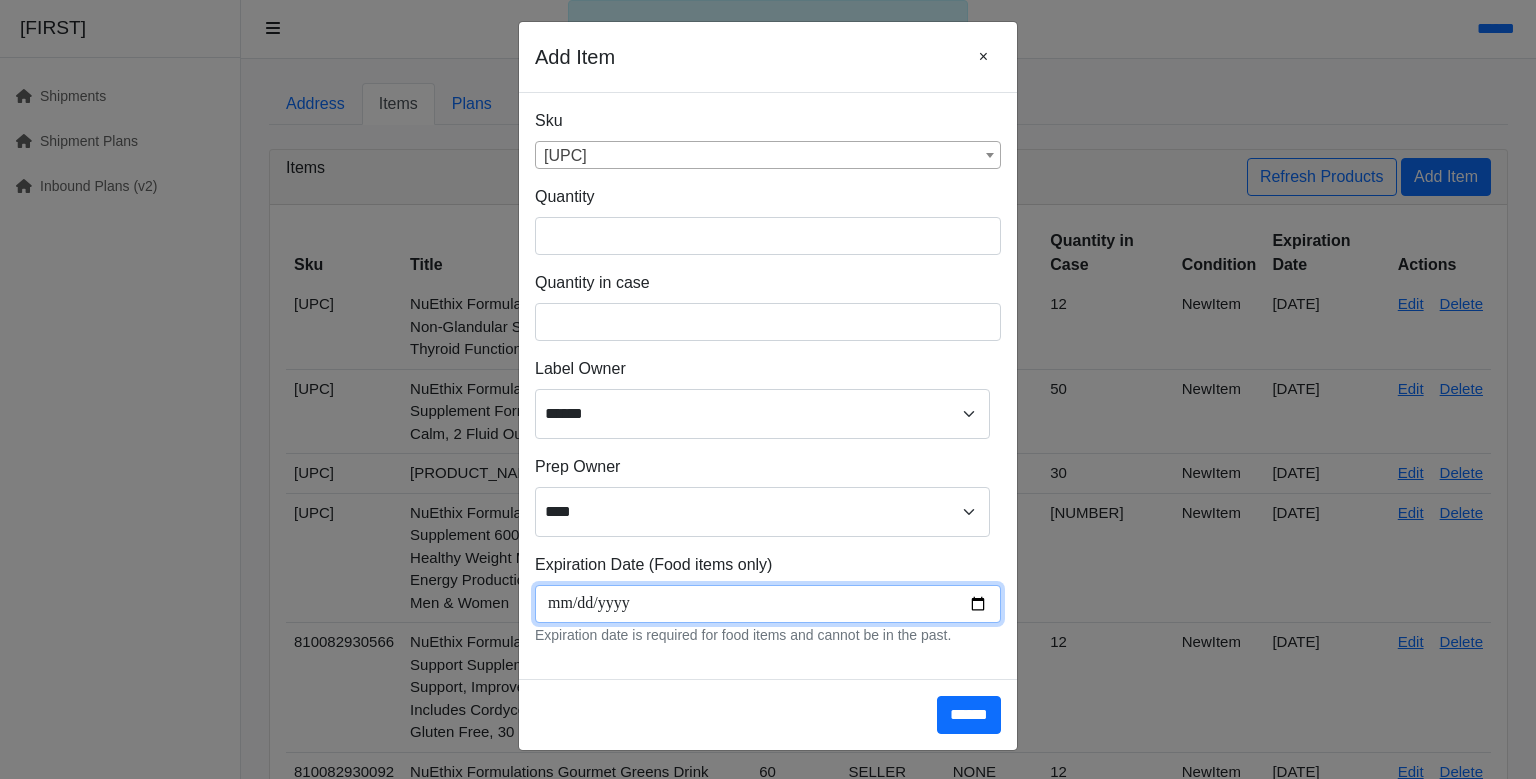 click at bounding box center [768, 604] 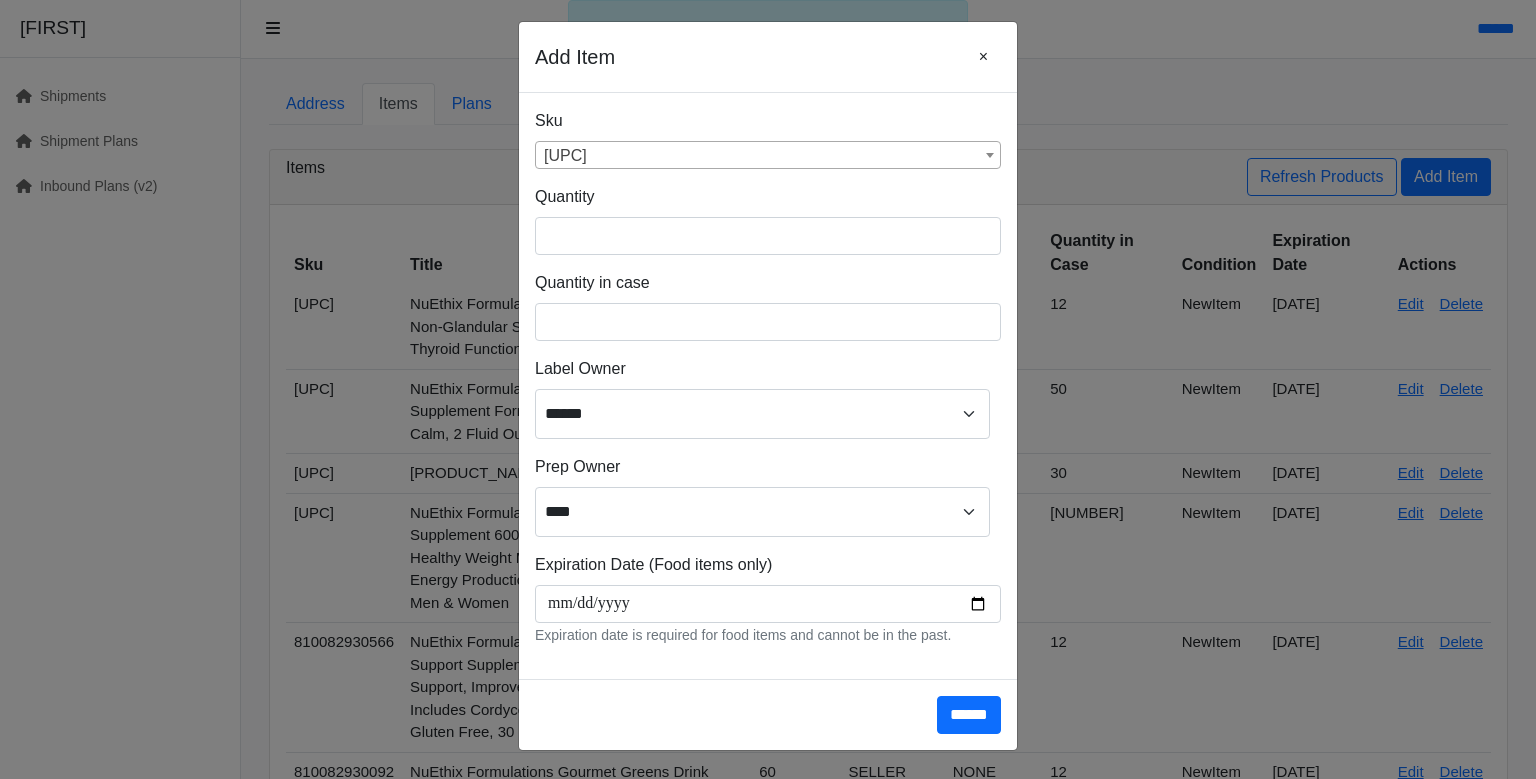 click on "**********" at bounding box center (768, 386) 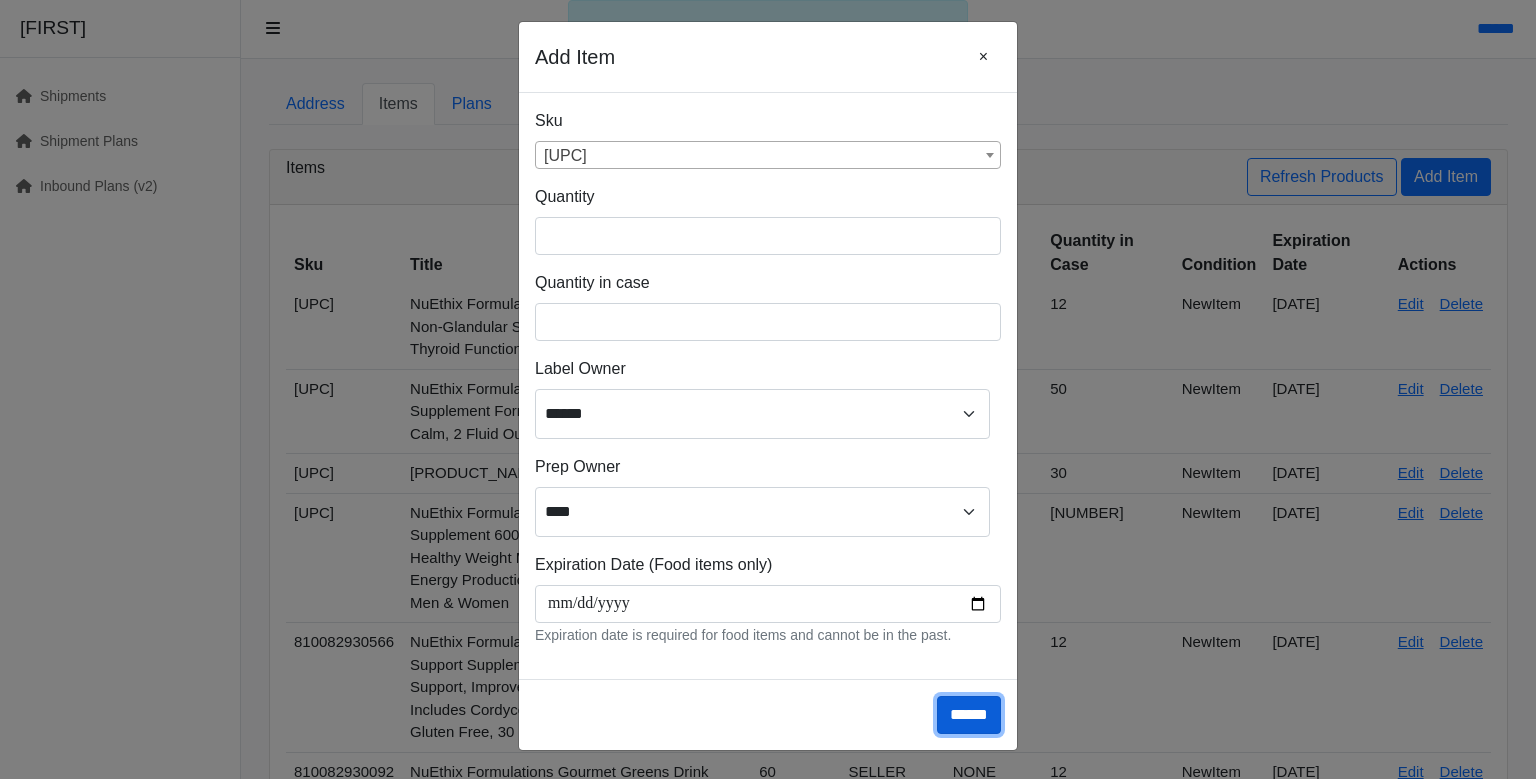 click on "******" at bounding box center [969, 715] 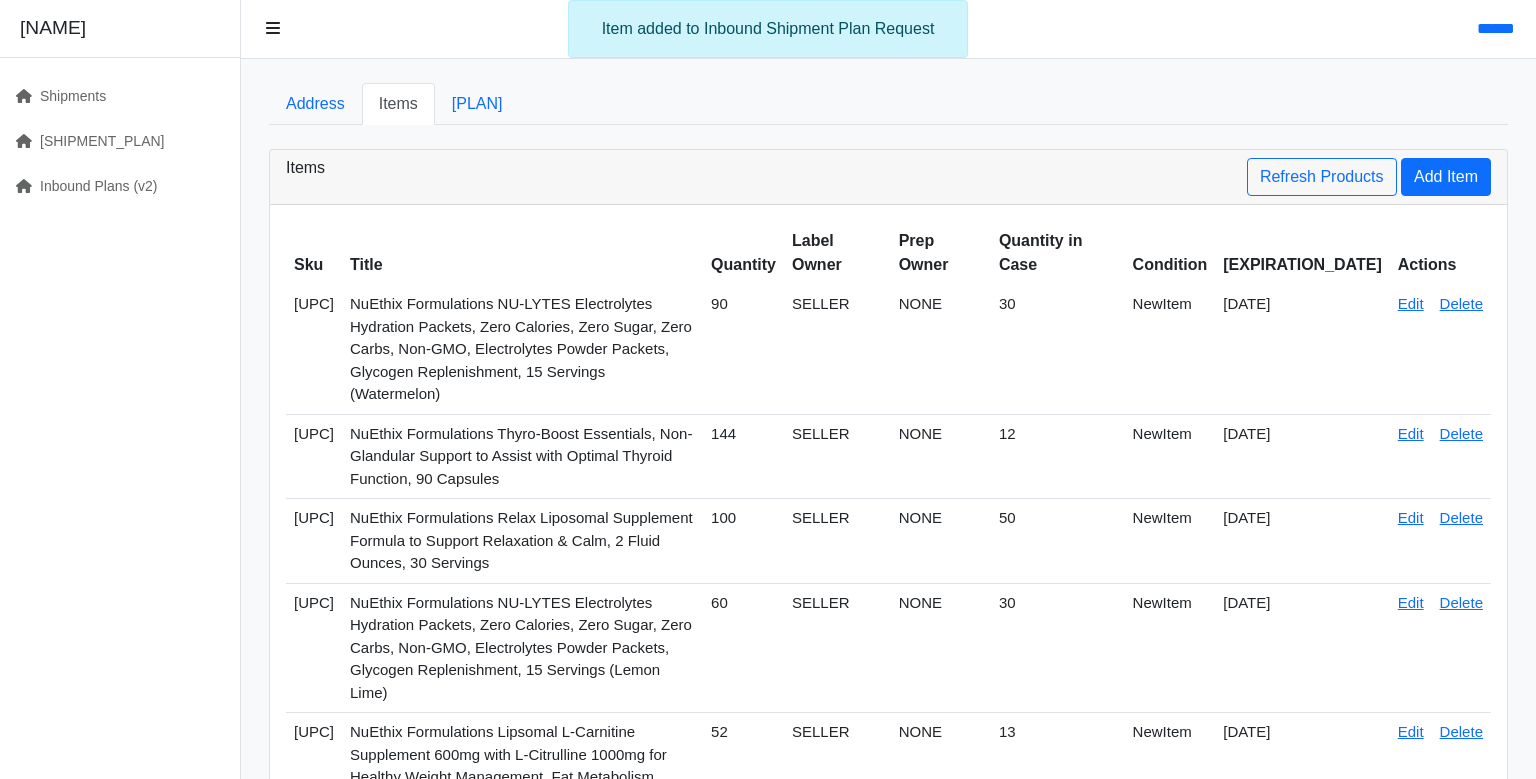 scroll, scrollTop: 0, scrollLeft: 0, axis: both 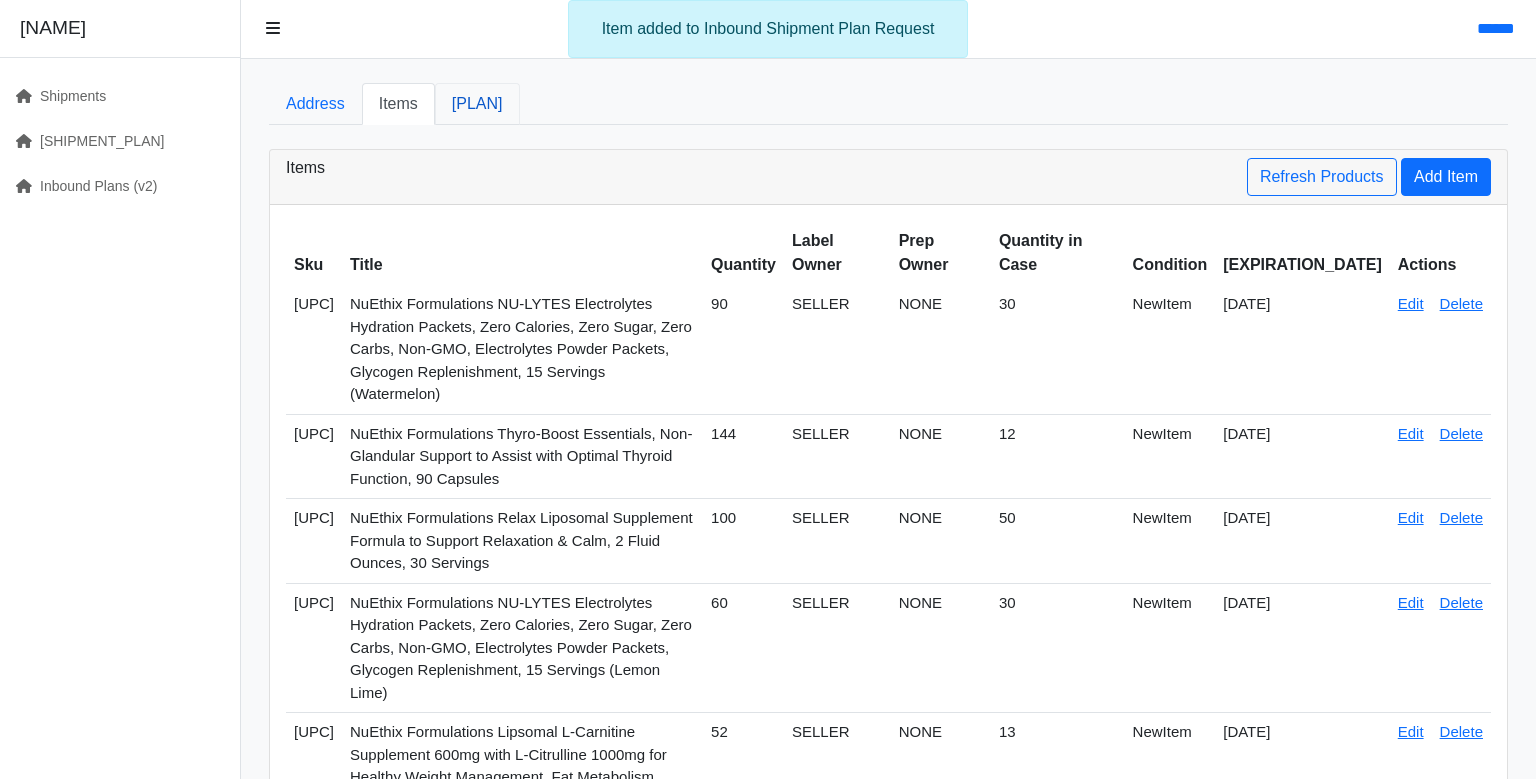 click on "Plans" at bounding box center [477, 104] 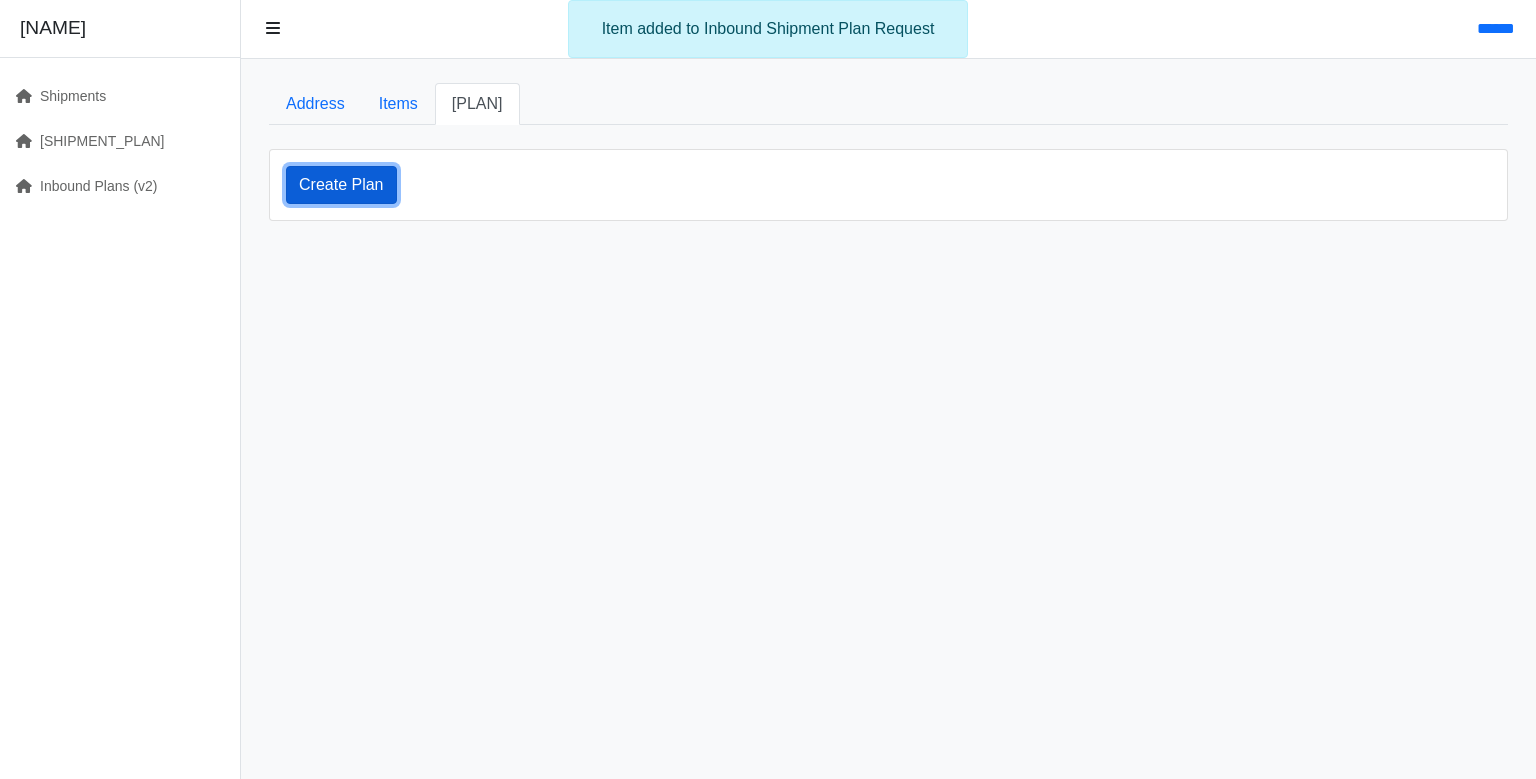 click on "Create Plan" at bounding box center [341, 185] 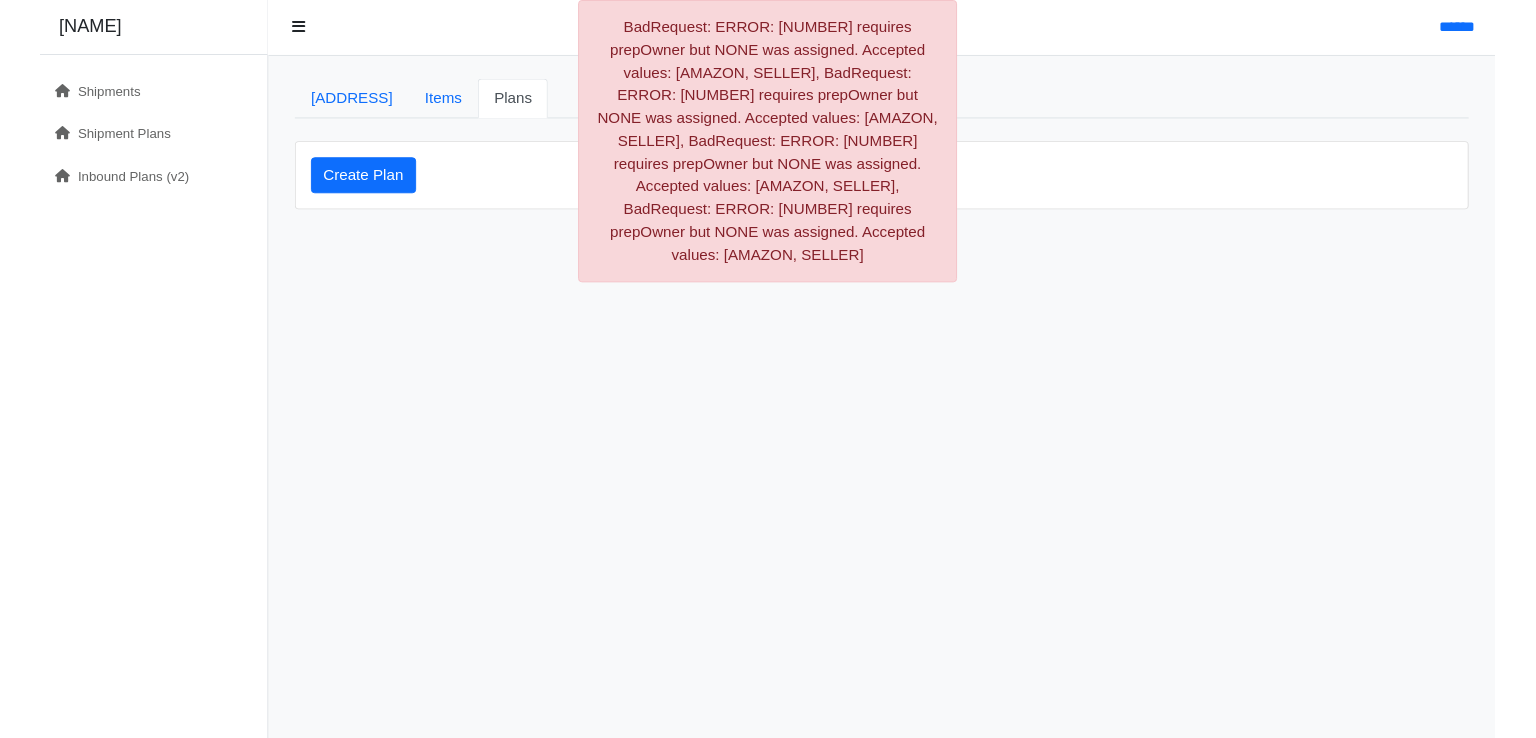 scroll, scrollTop: 0, scrollLeft: 0, axis: both 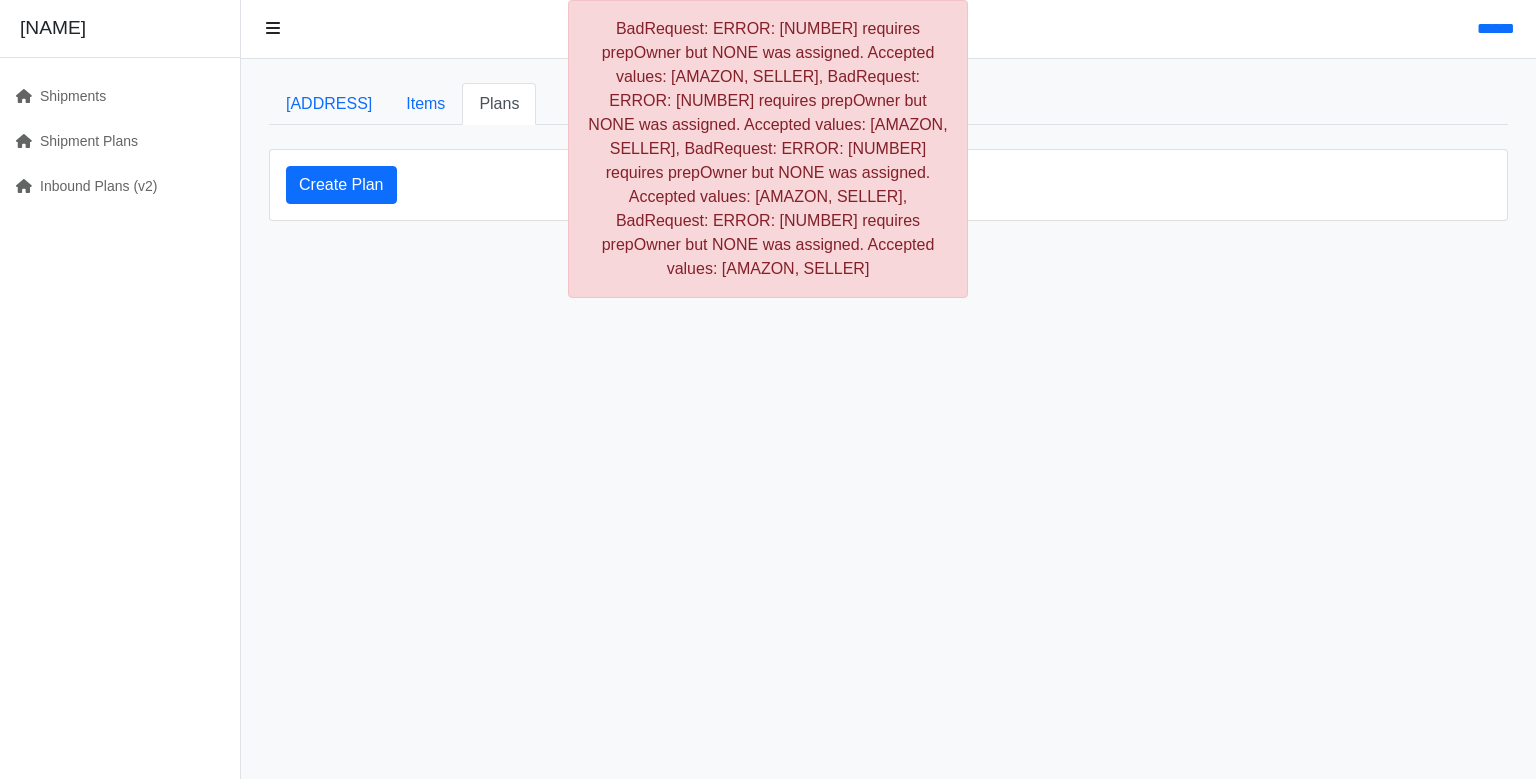 copy on "BadRequest: ERROR: [NUMBER] requires prepOwner but NONE was assigned. Accepted values: [AMAZON, SELLER], BadRequest: ERROR: [NUMBER] requires prepOwner but NONE was assigned. Accepted values: [AMAZON, SELLER], BadRequest: ERROR: [NUMBER] requires prepOwner but NONE was assigned. Accepted values: [AMAZON, SELLER], BadRequest: ERROR: [NUMBER] requires prepOwner but NONE was assigned. Accepted values: [AMAZON, SELLER]" 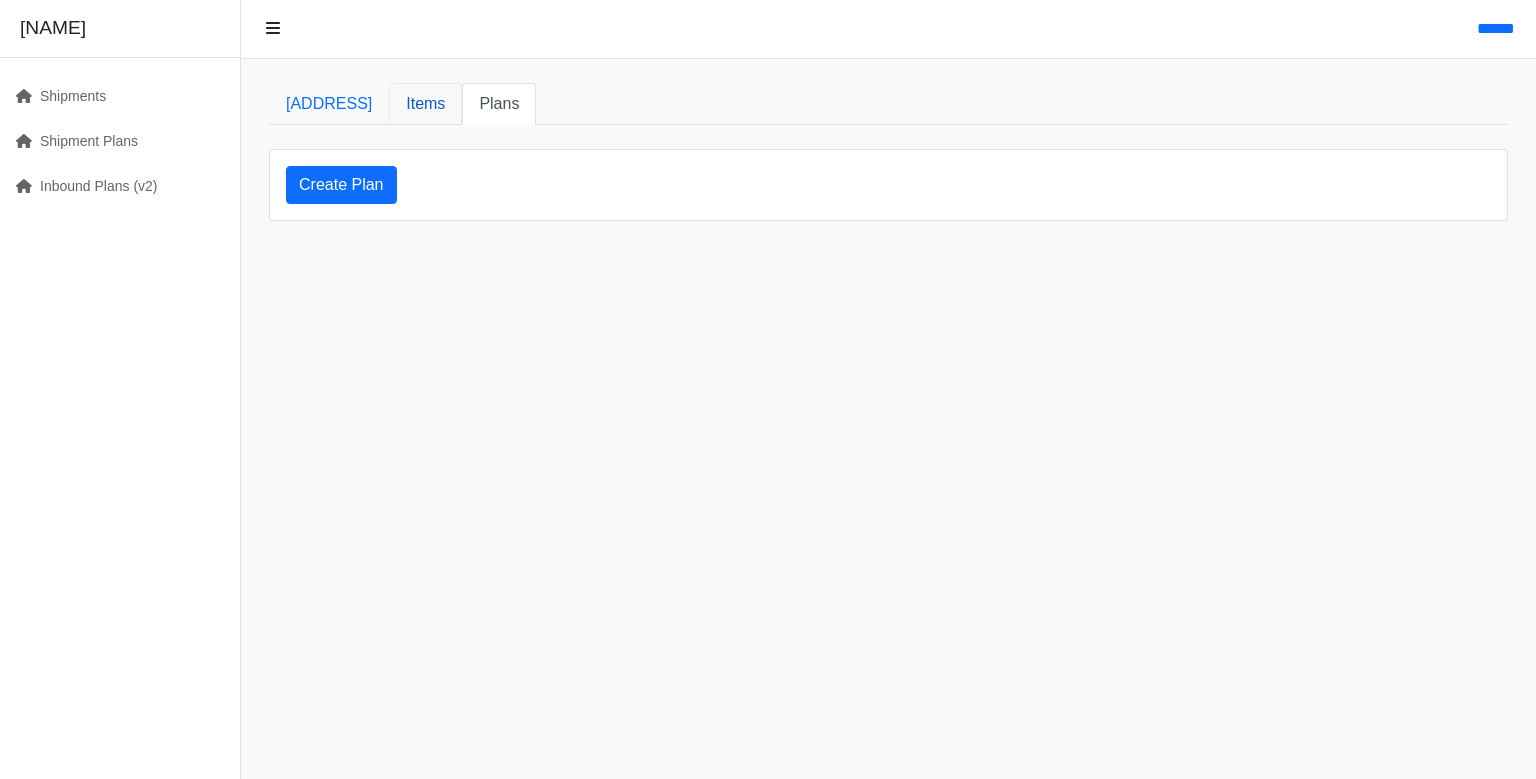 click on "Items" at bounding box center [425, 104] 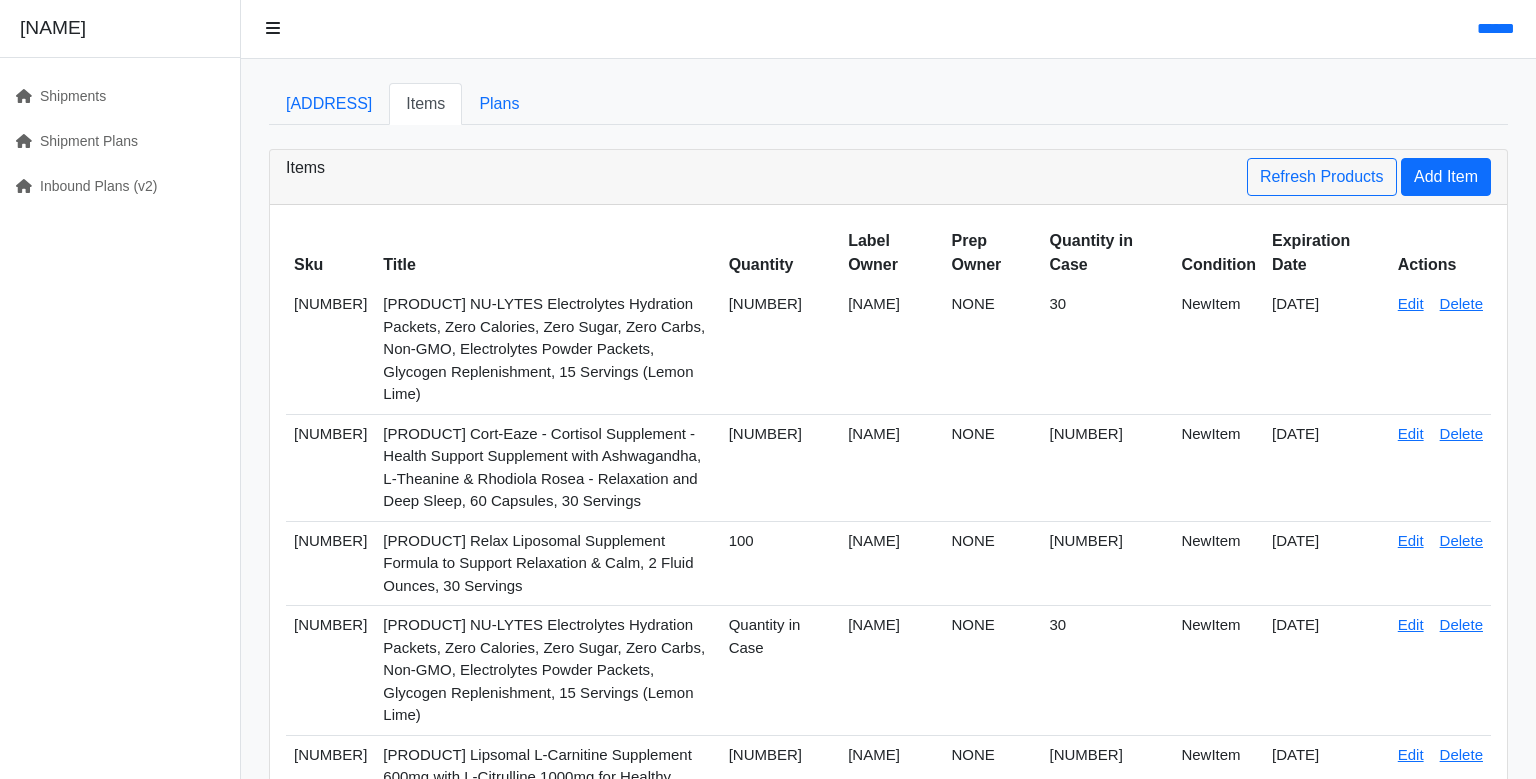 click on "Items
Refresh Products
Add Item
Sku
Title
Quantity
Label Owner
Prep Owner
Quantity in Case
Condition
Expiration Date
Actions
810082930573
NuEthix Formulations NU-LYTES Electrolytes Hydration Packets, Zero Calories, Zero Sugar, Zero Carbs, Non-GMO, Electrolytes Powder Packets, Glycogen Replenishment, 15 Servings (Watermelon)
90
SELLER
NONE
30
NewItem
04/30/2026" at bounding box center [888, 802] 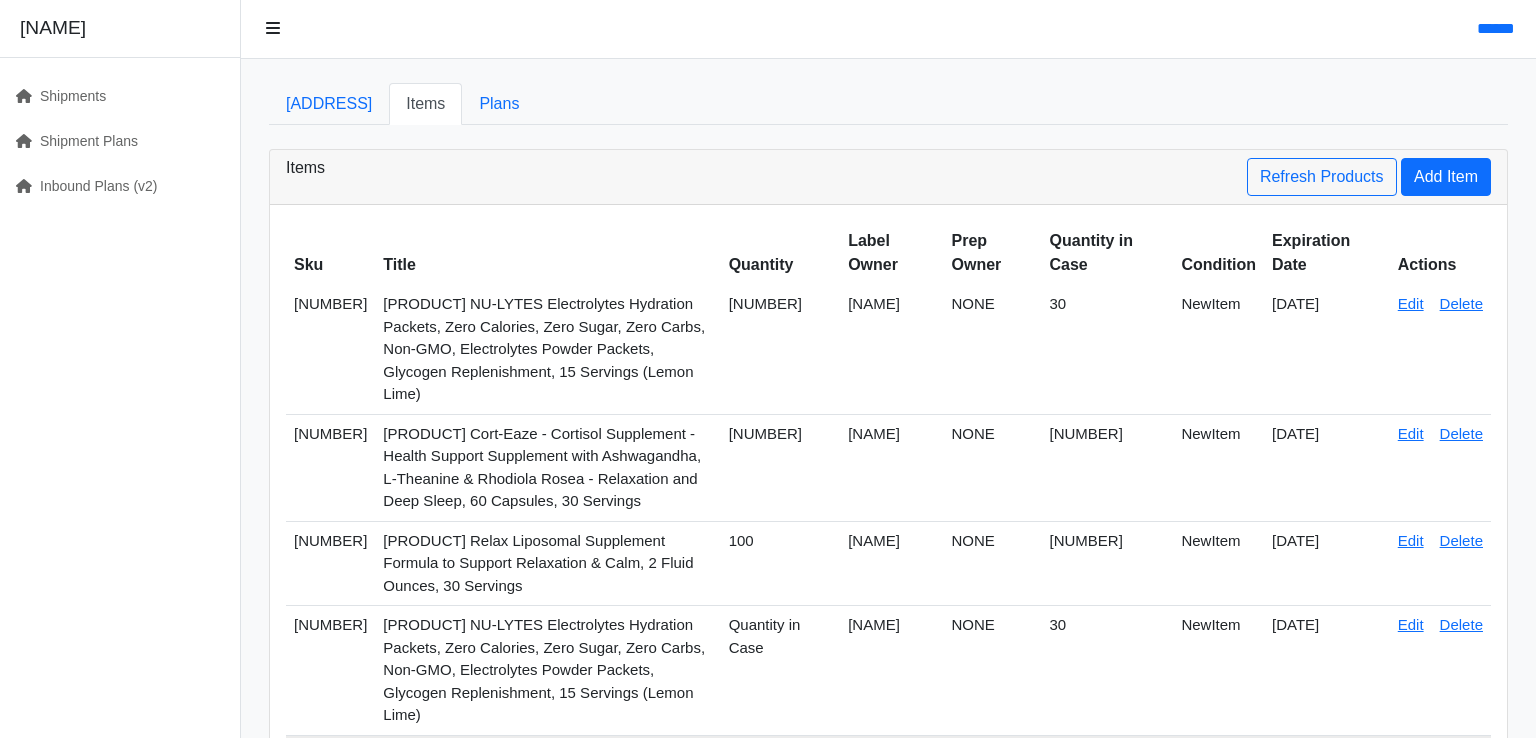 scroll, scrollTop: 2366, scrollLeft: 0, axis: vertical 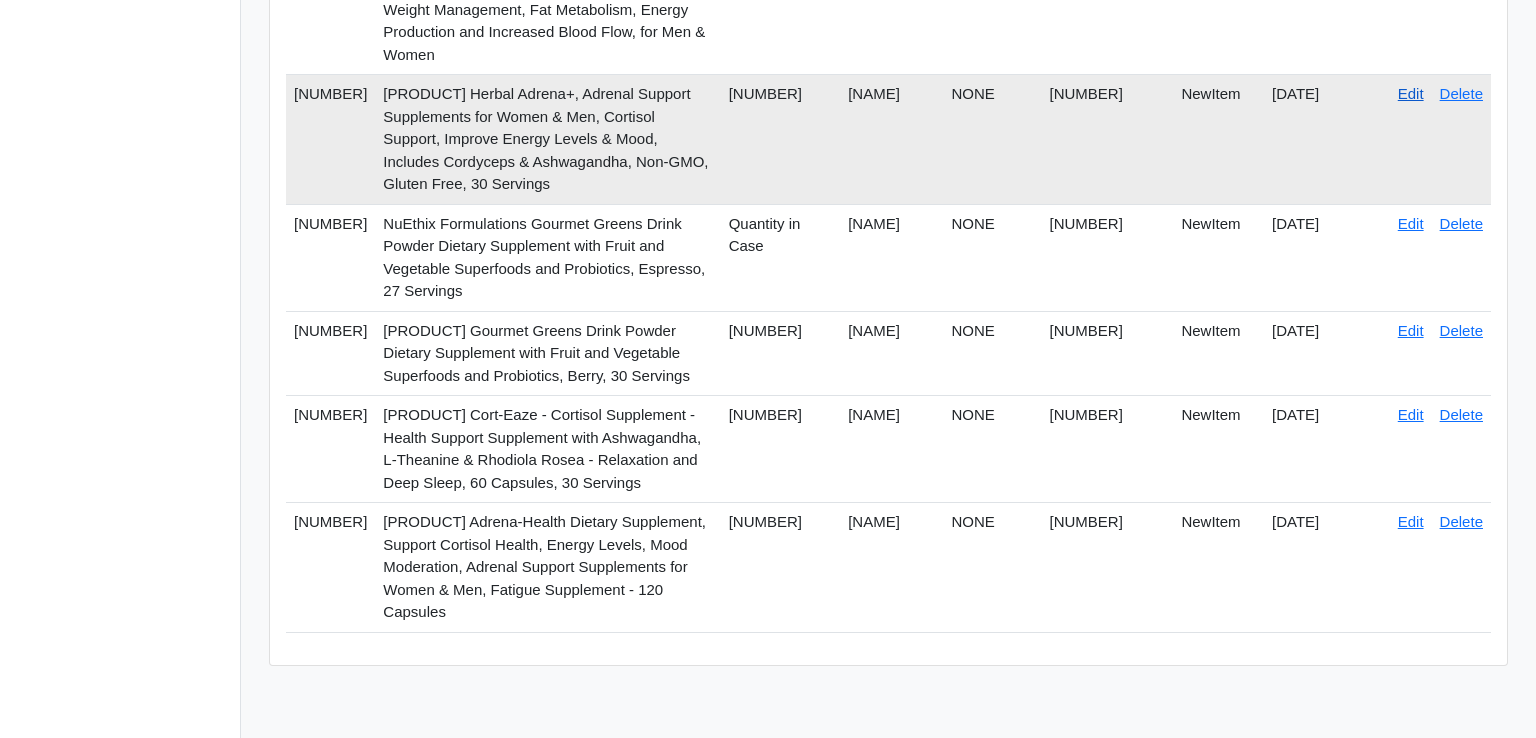 click on "Edit" at bounding box center [1411, 93] 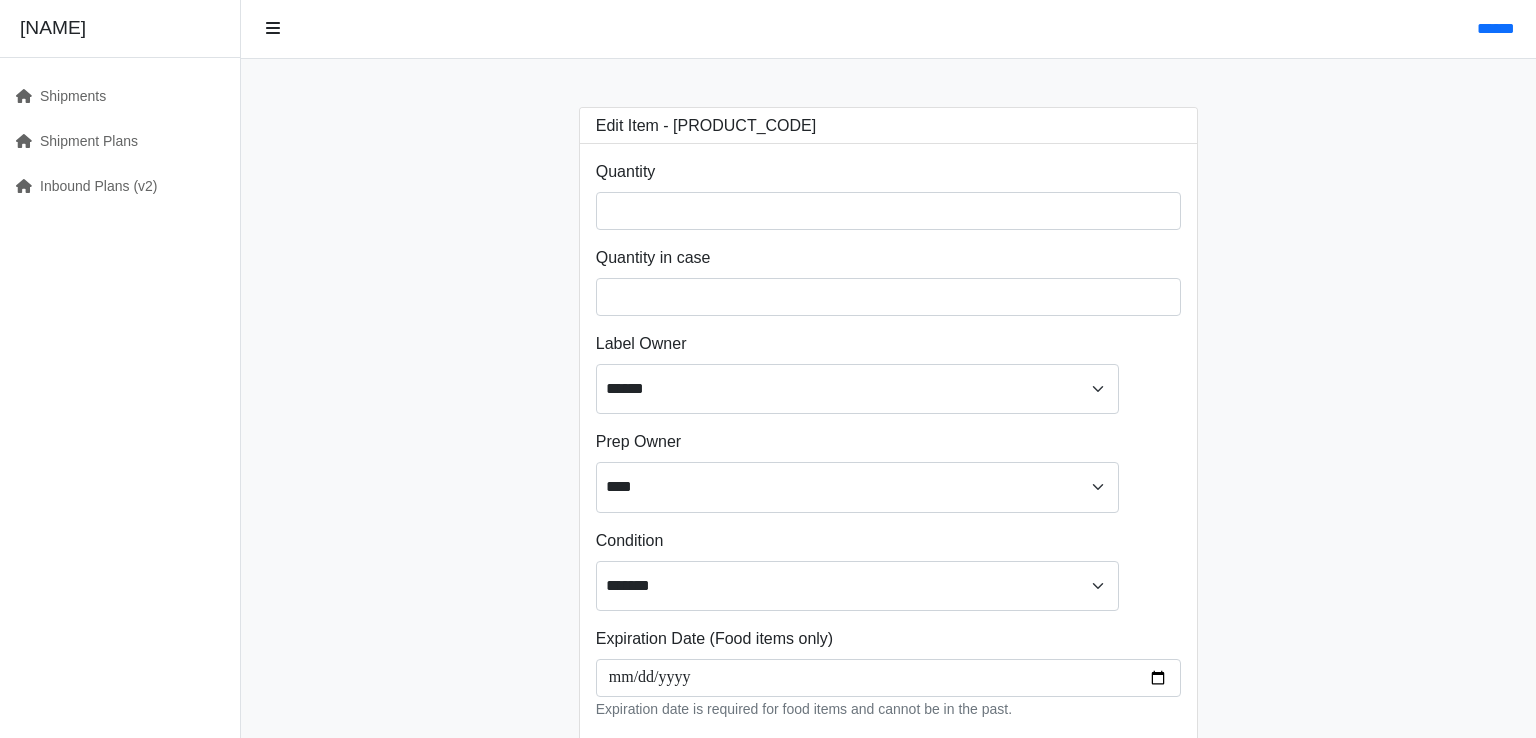 scroll, scrollTop: 0, scrollLeft: 0, axis: both 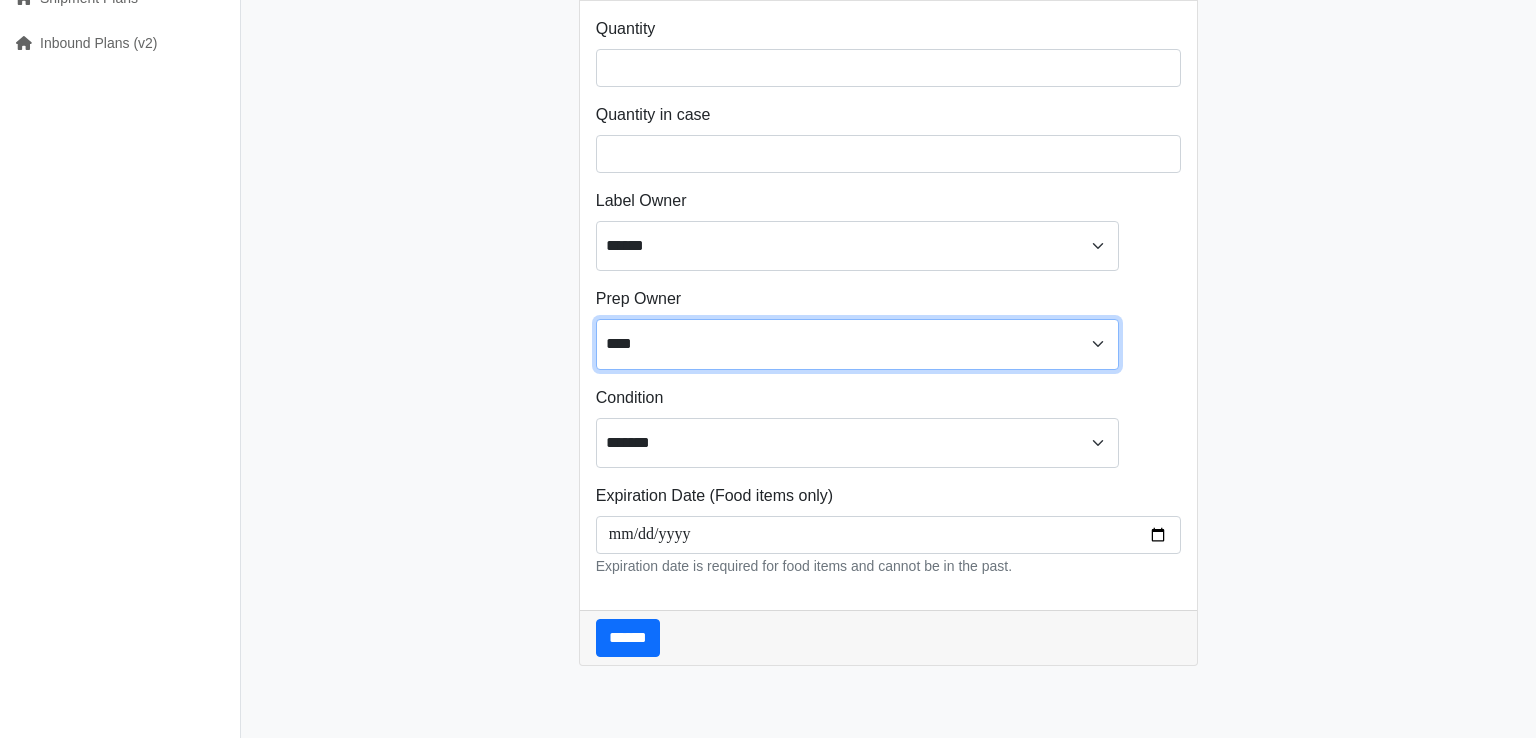 click on "****
******
******" at bounding box center [857, 344] 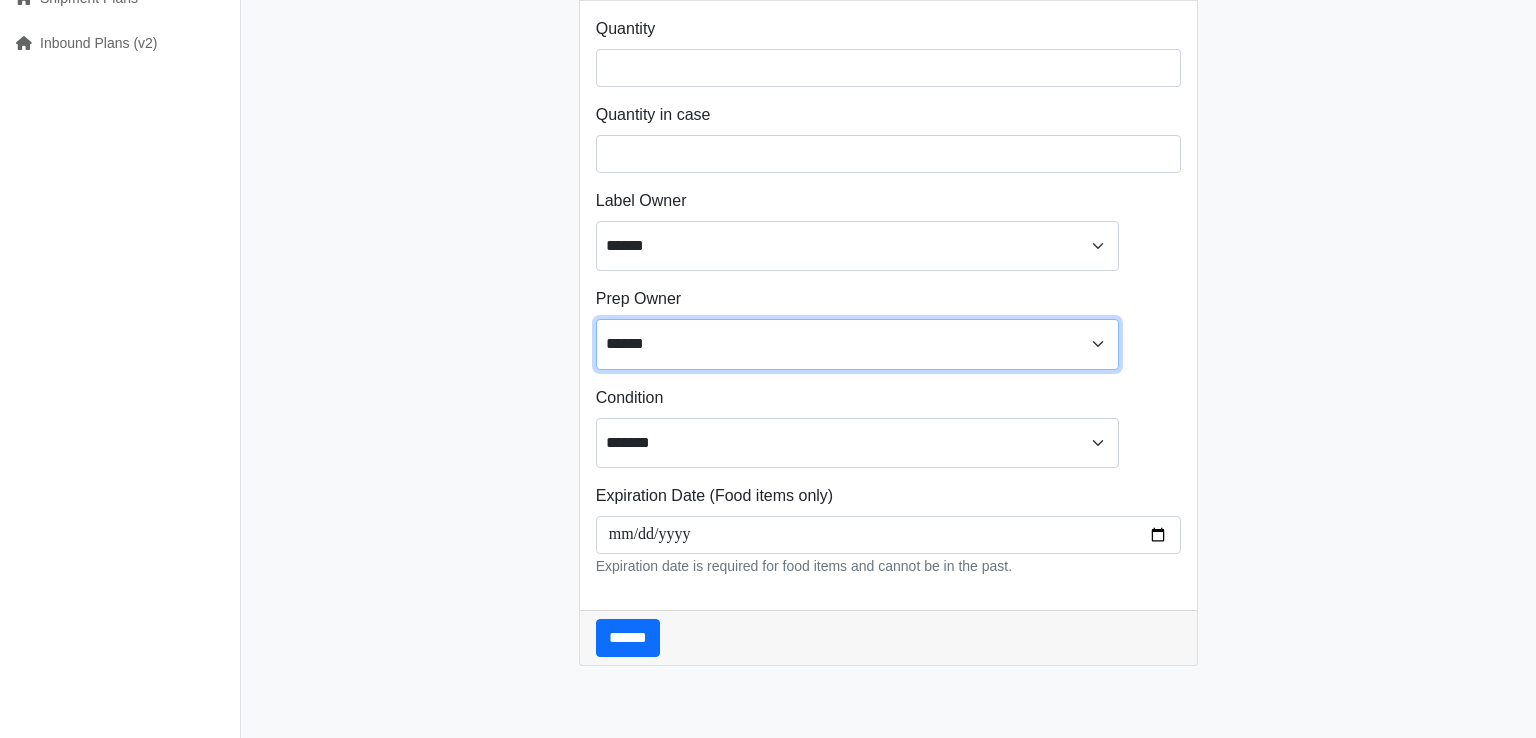click on "******" at bounding box center [0, 0] 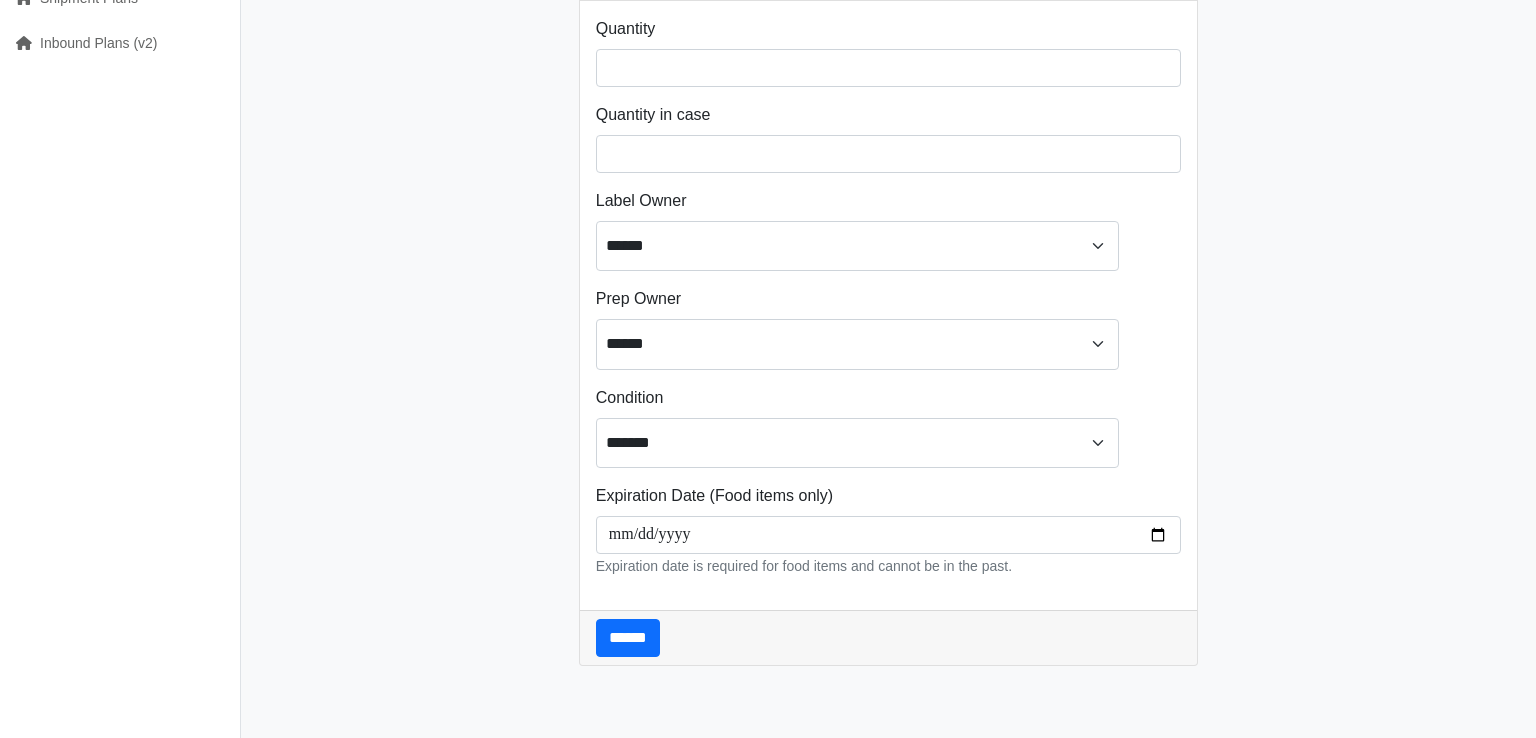 click on "**********" at bounding box center [888, 315] 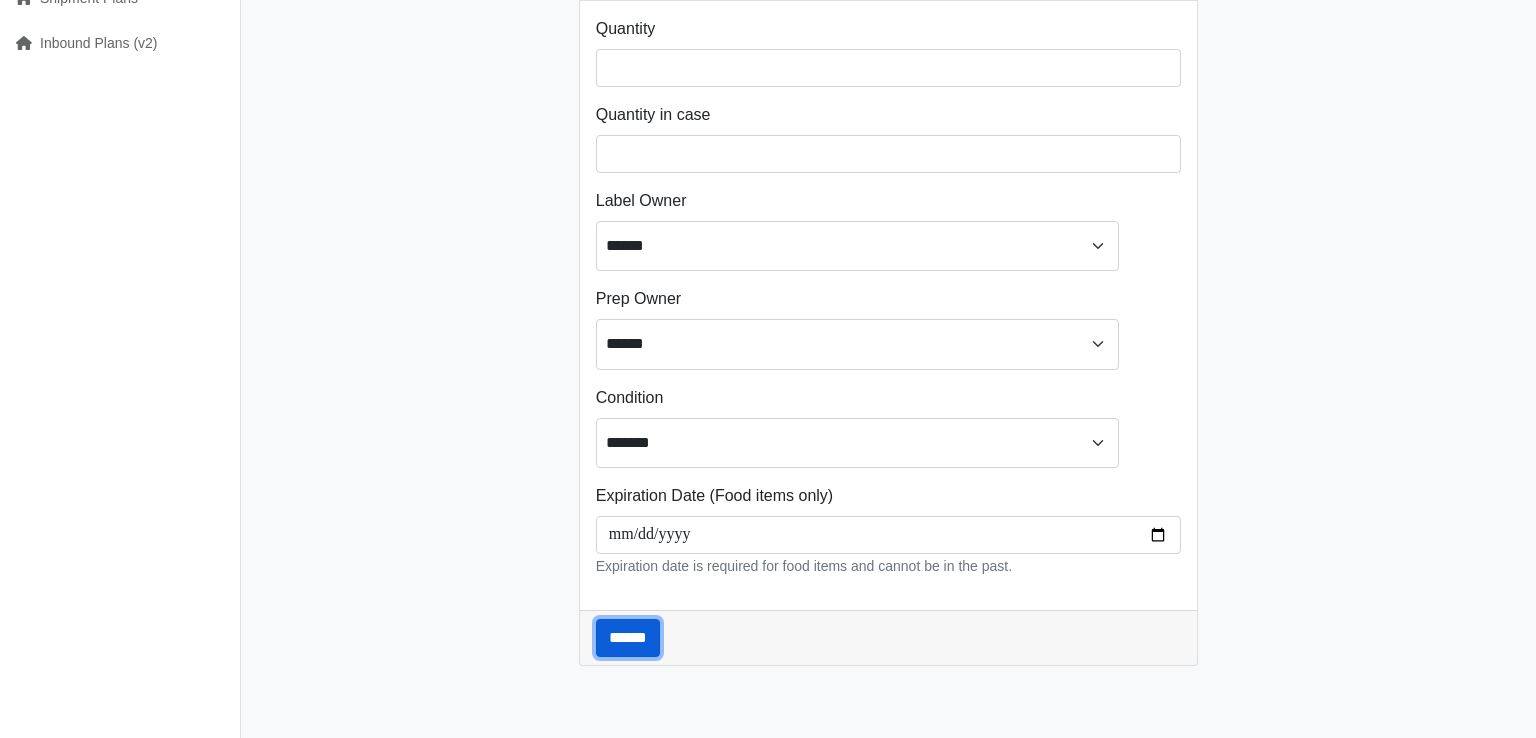 click on "******" at bounding box center (628, 638) 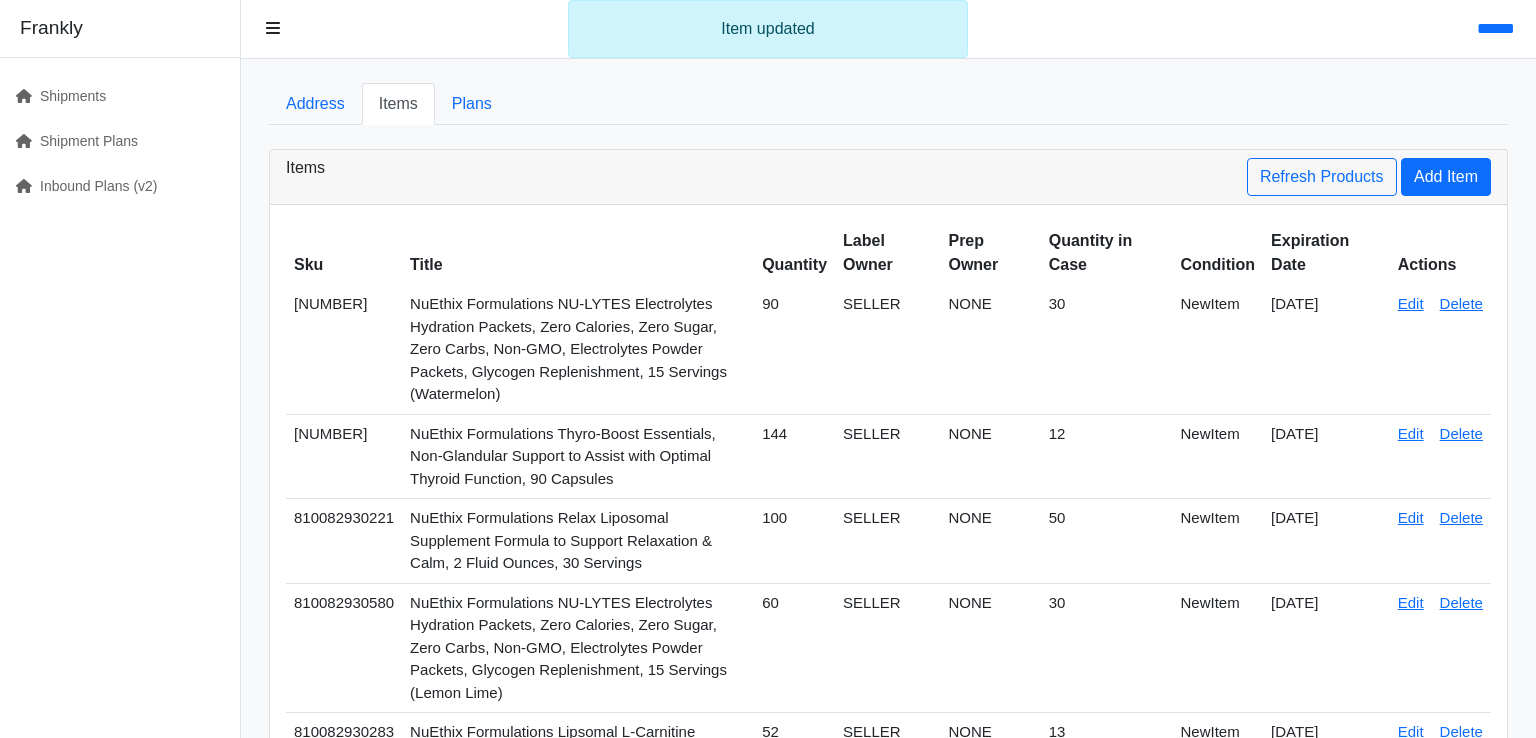 scroll, scrollTop: 0, scrollLeft: 0, axis: both 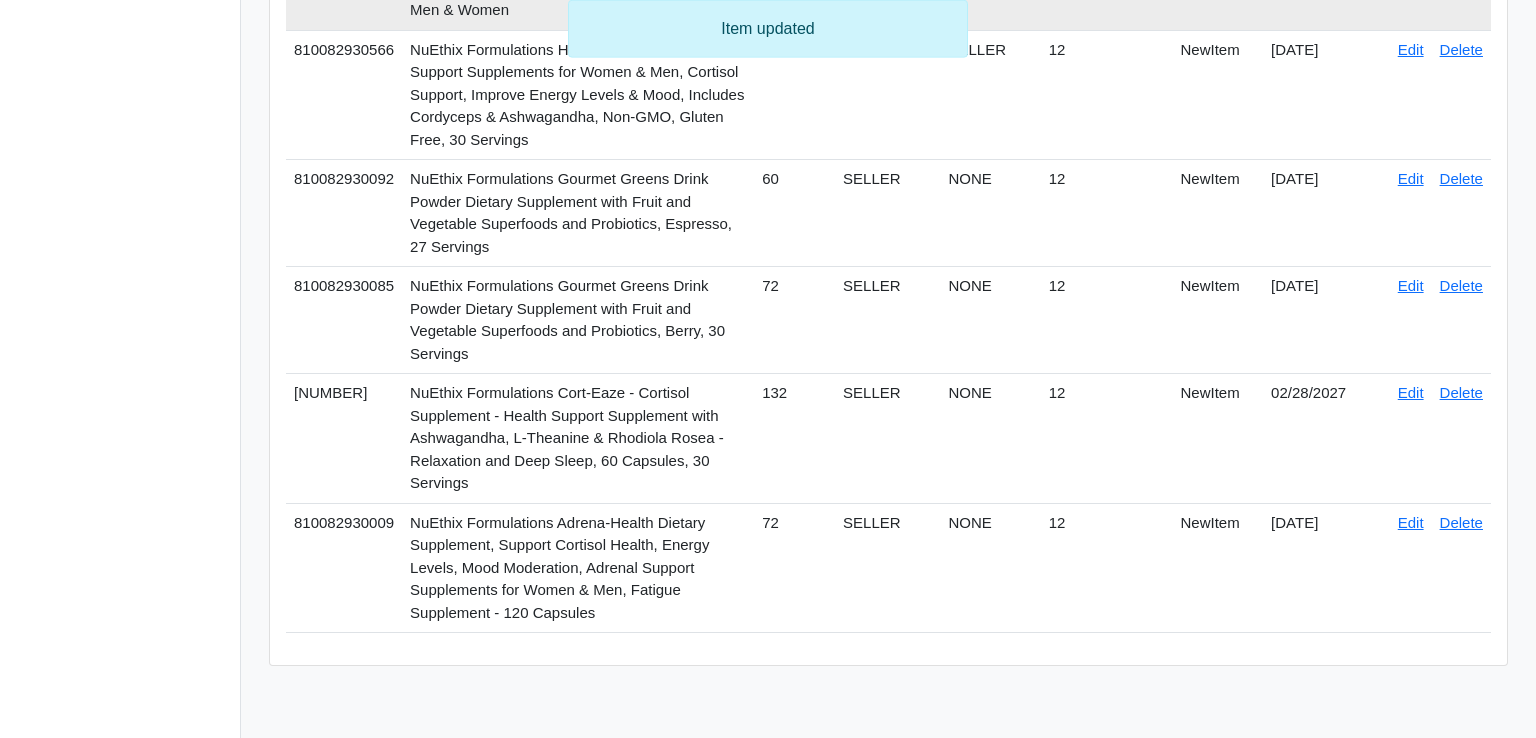 click on "Edit" at bounding box center [1411, -81] 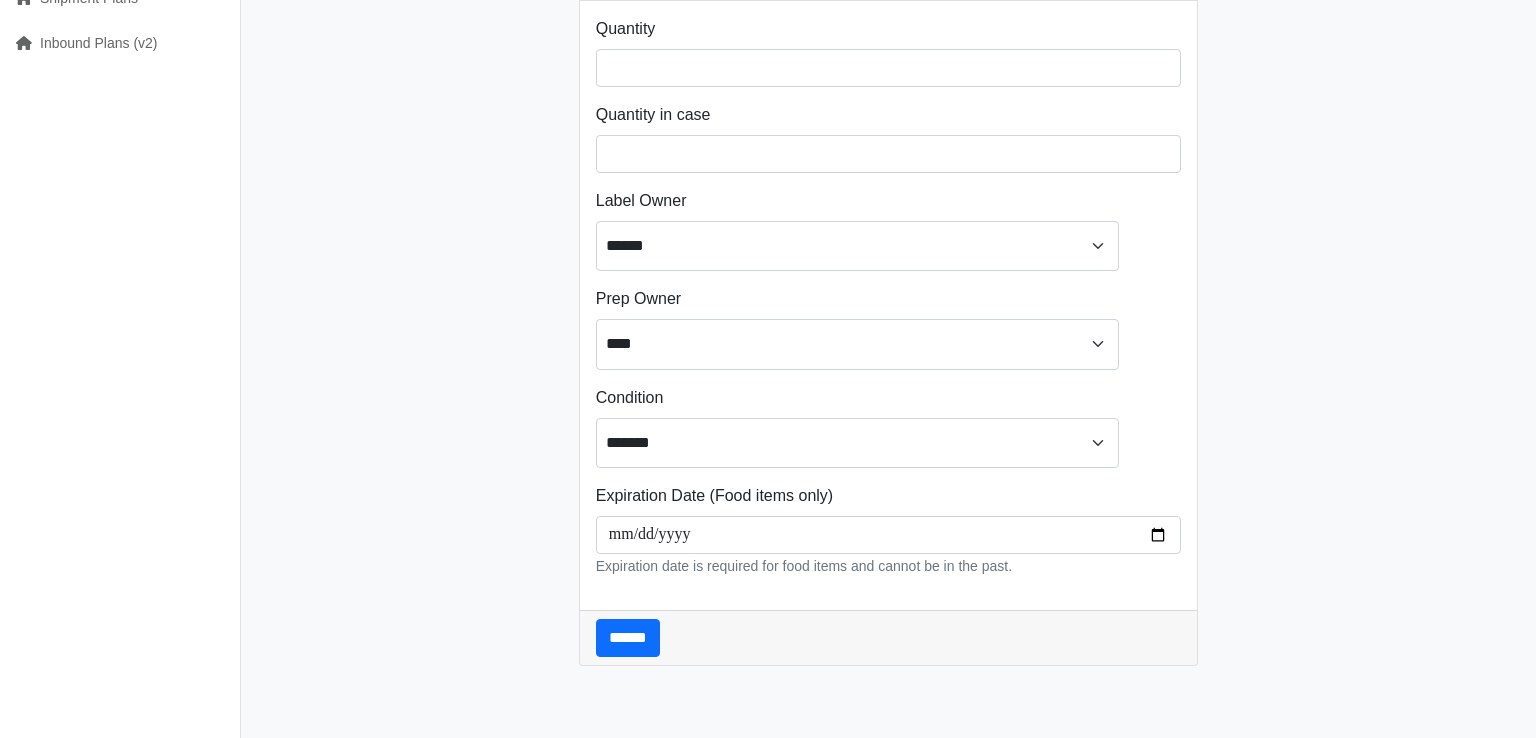 scroll, scrollTop: 422, scrollLeft: 0, axis: vertical 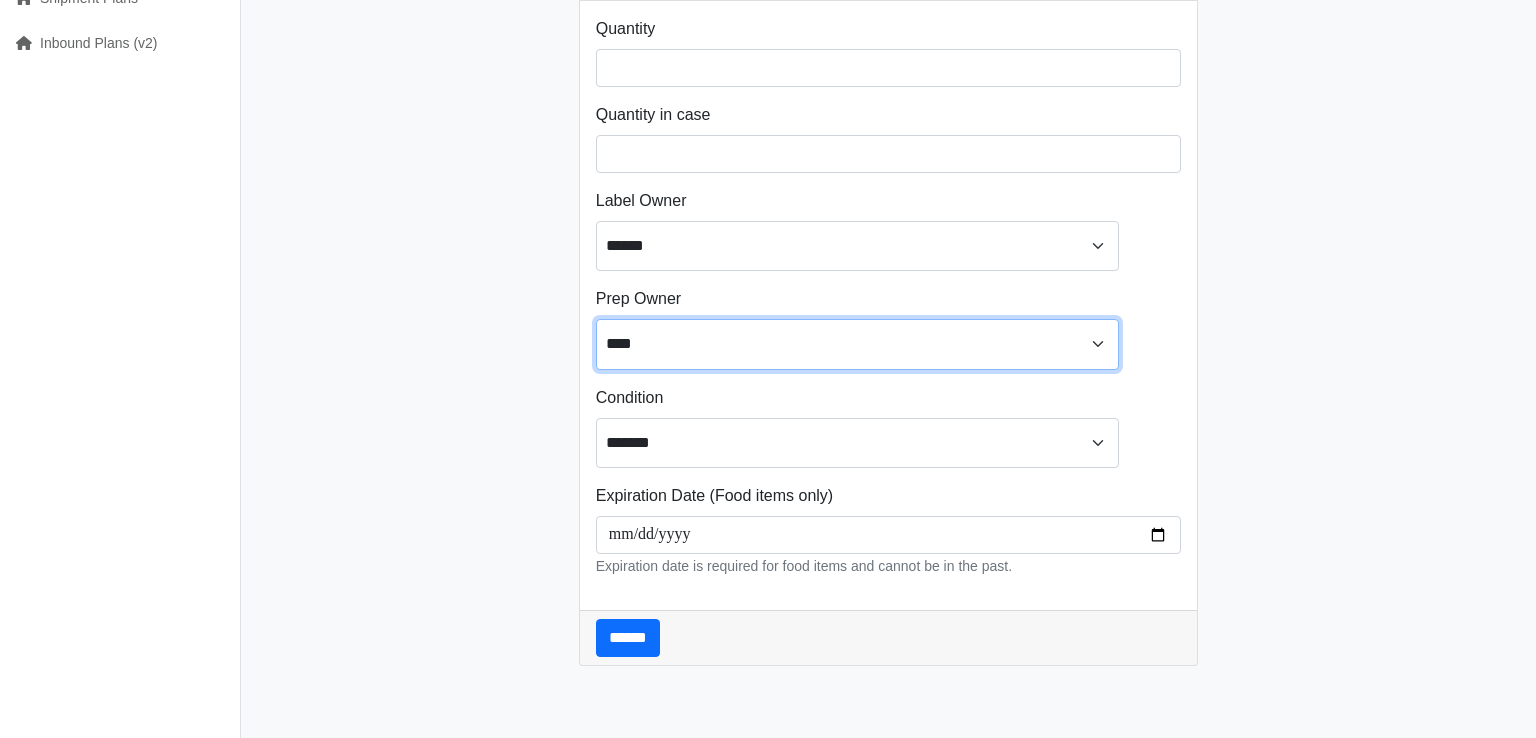 click on "****
******
******" at bounding box center (857, 344) 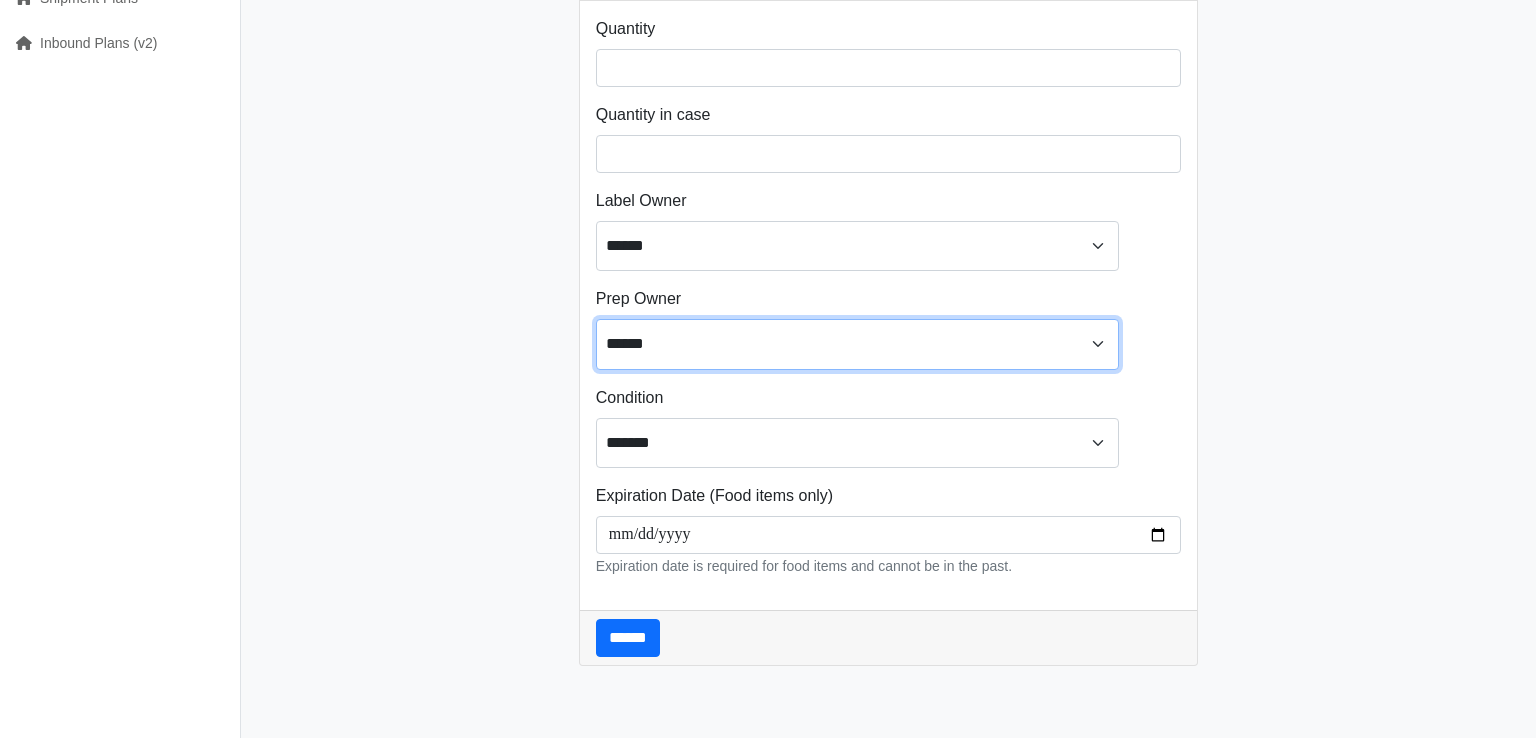 click on "******" at bounding box center [0, 0] 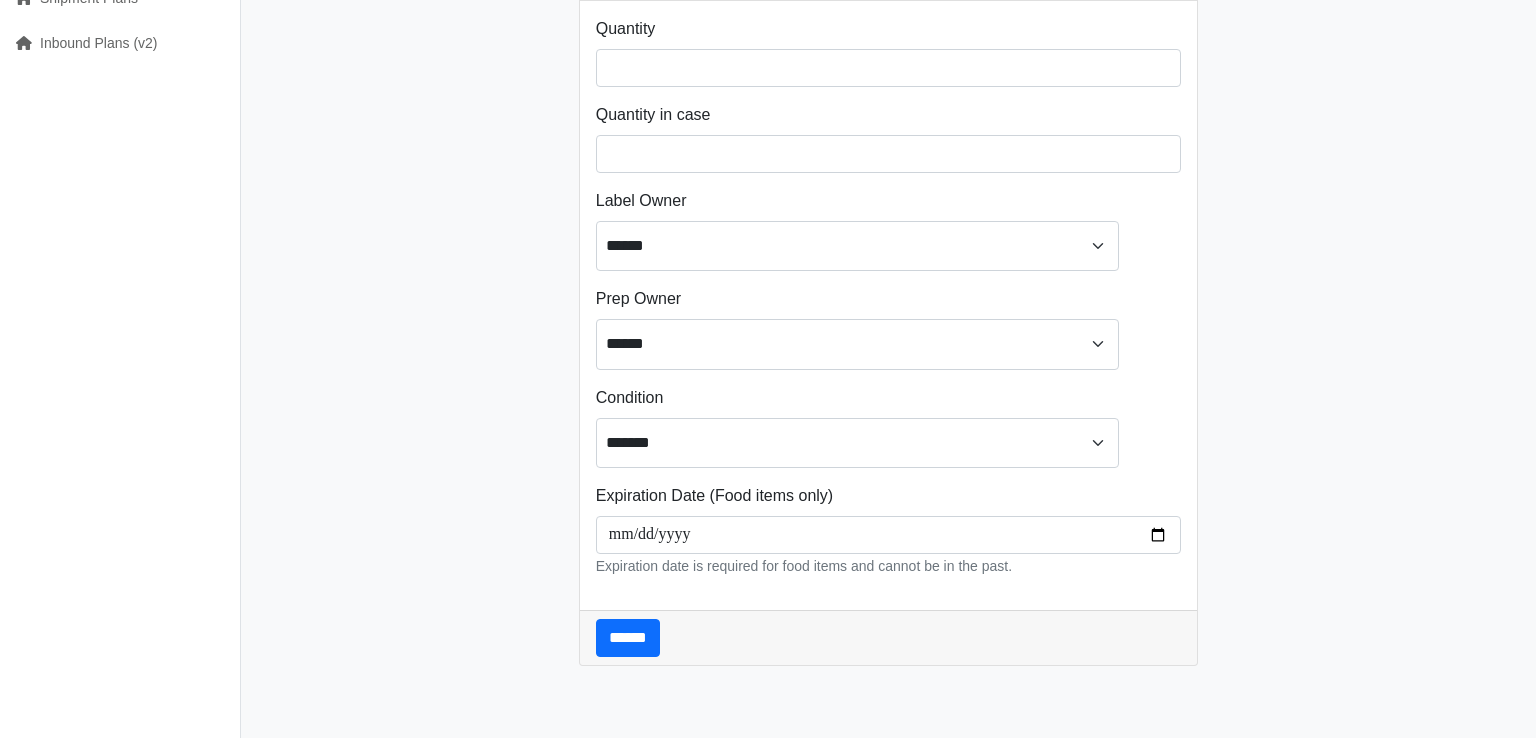 click on "**********" at bounding box center [888, 315] 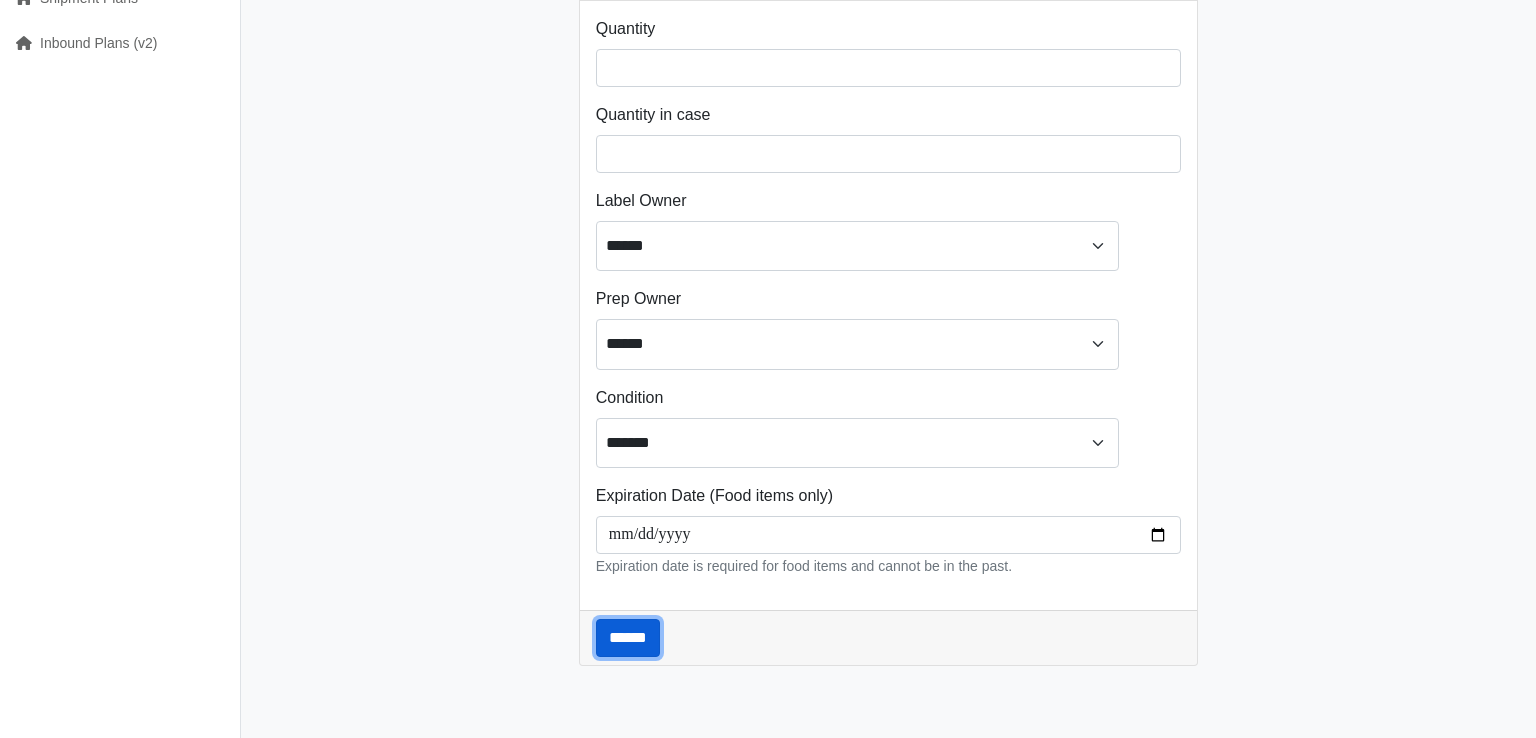 click on "******" at bounding box center (628, 638) 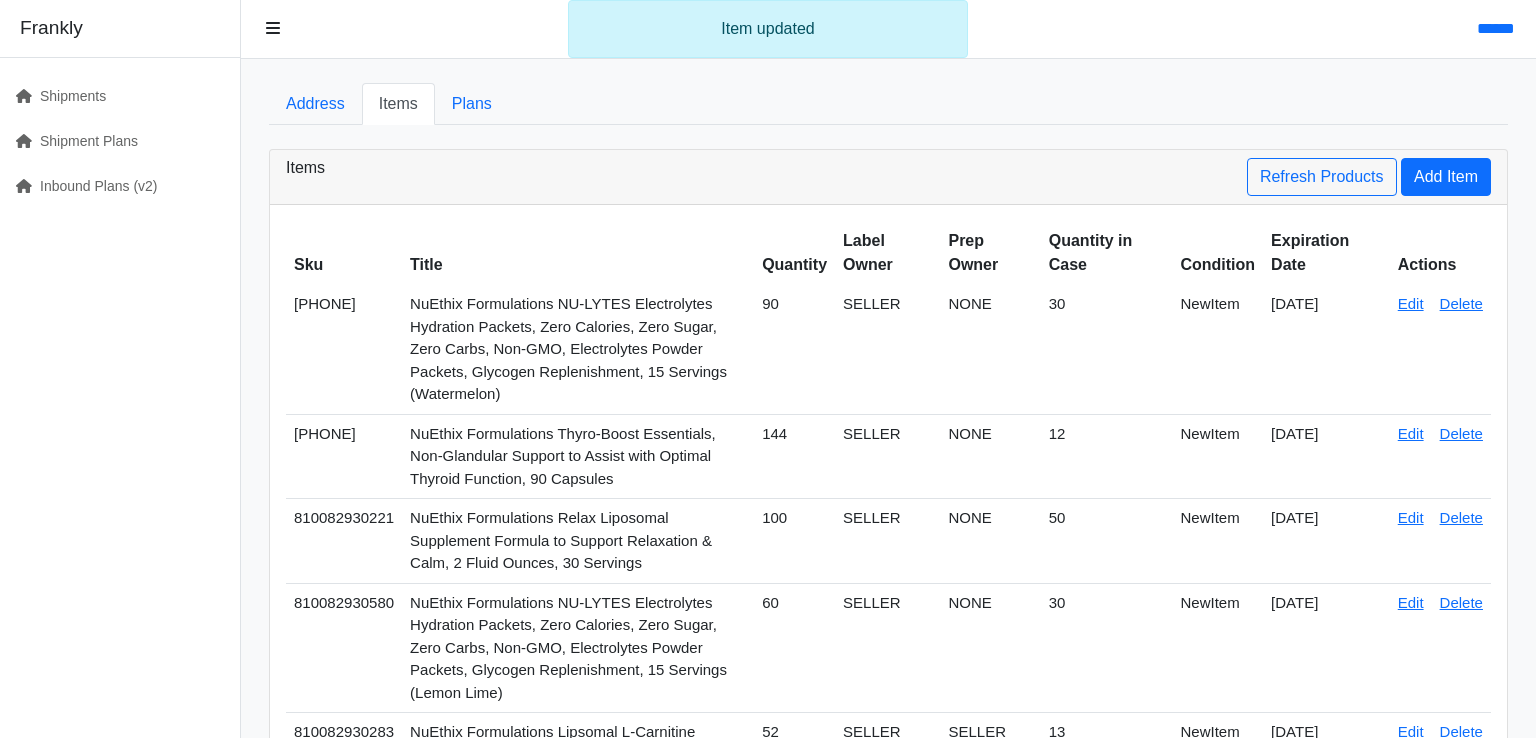 scroll, scrollTop: 0, scrollLeft: 0, axis: both 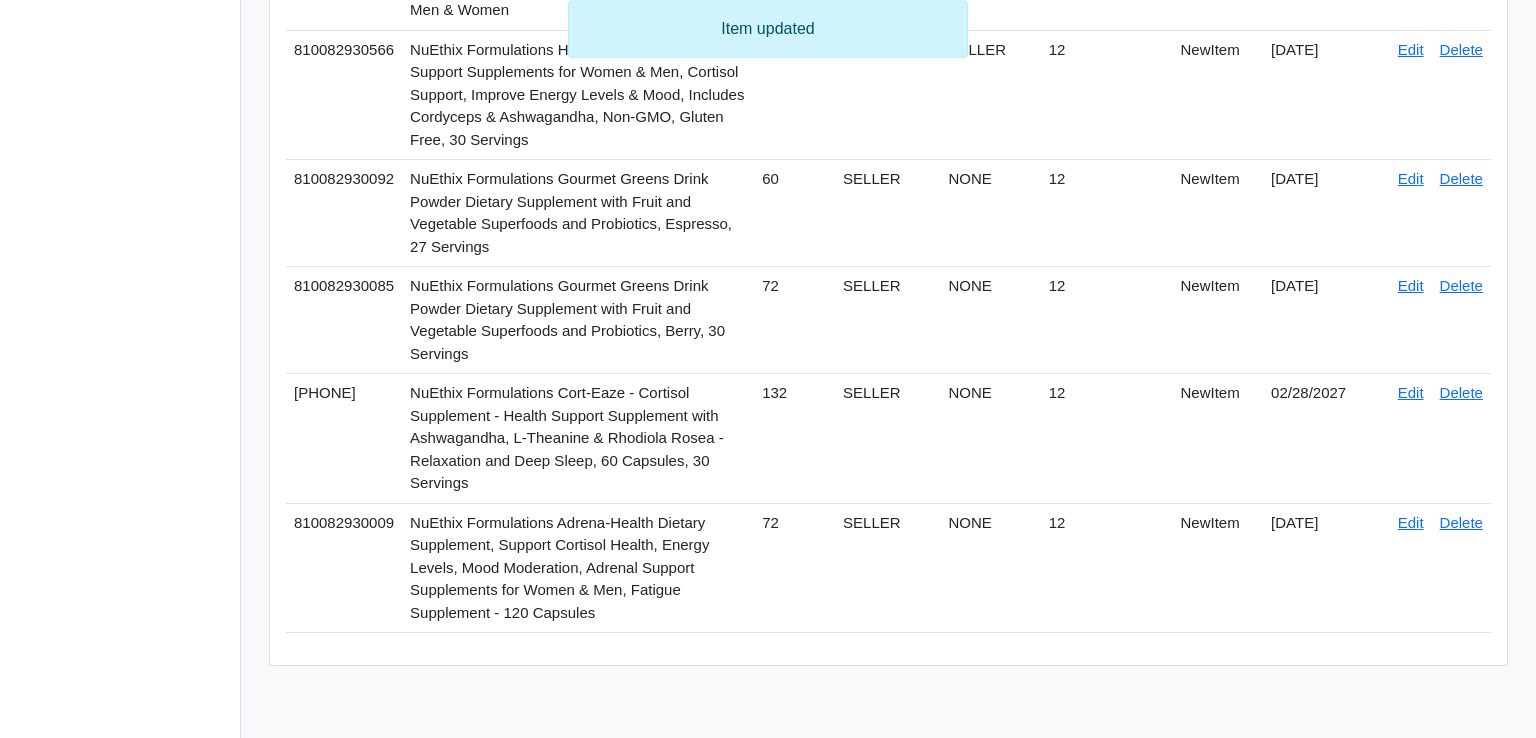 click on "Edit" at bounding box center [1411, -210] 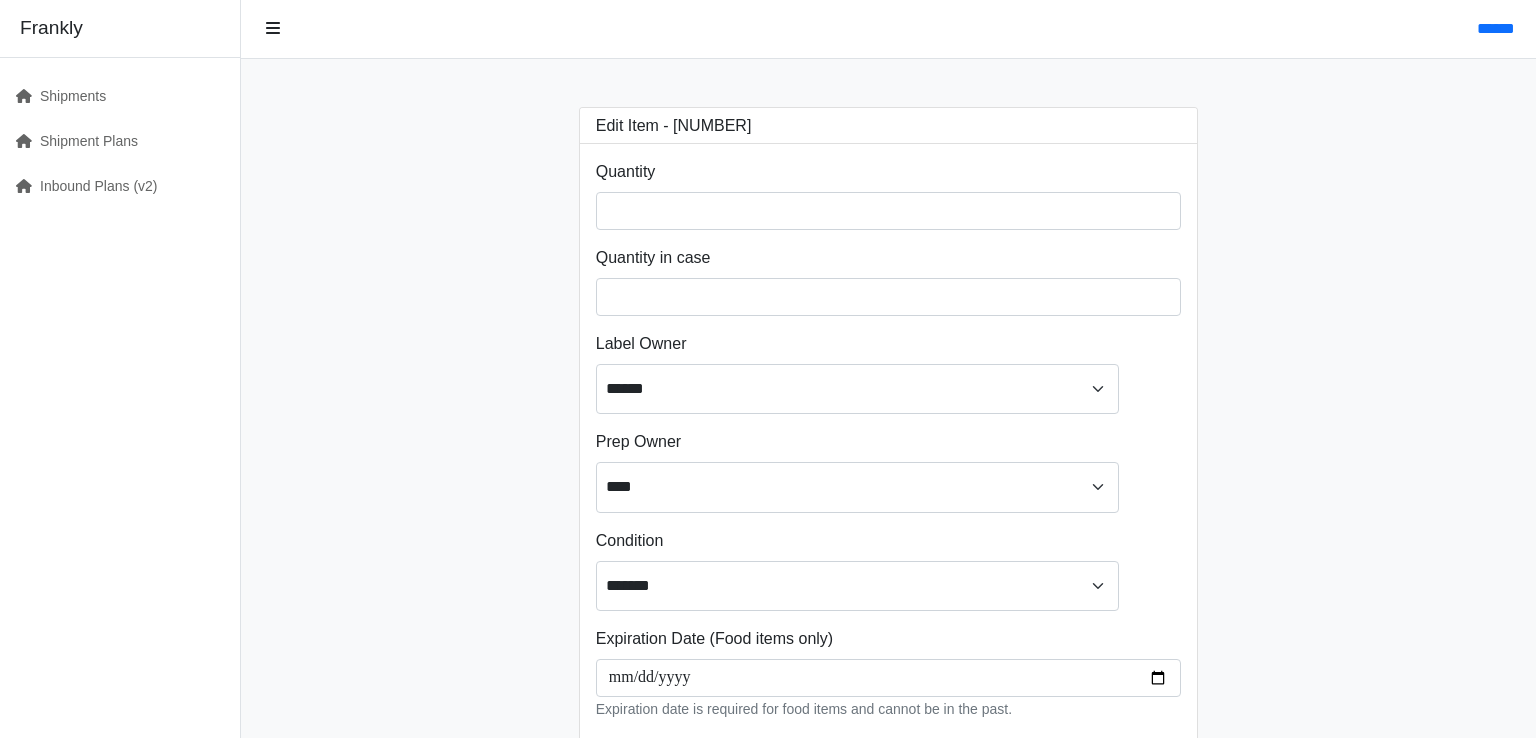 scroll, scrollTop: 0, scrollLeft: 0, axis: both 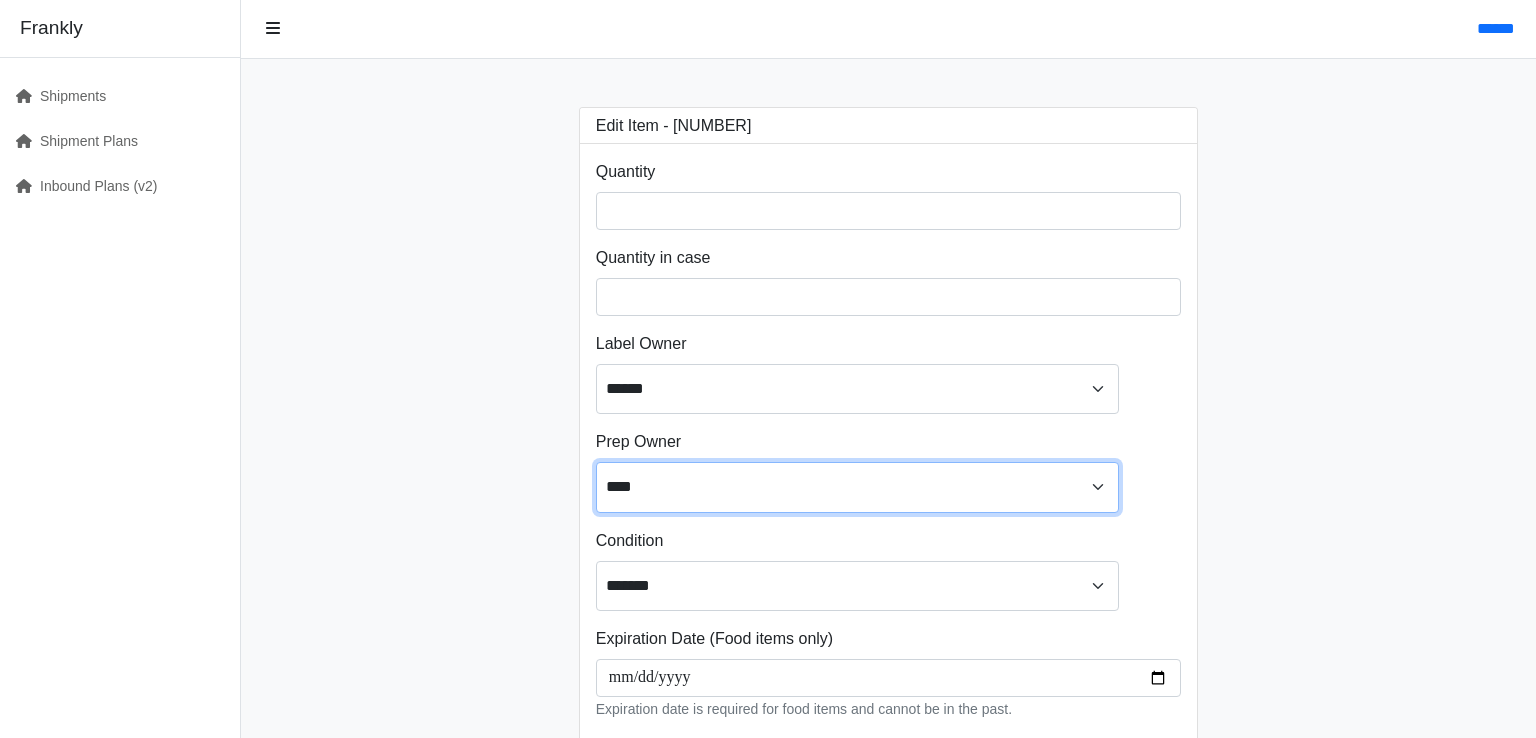 click on "****
******
******" at bounding box center (857, 487) 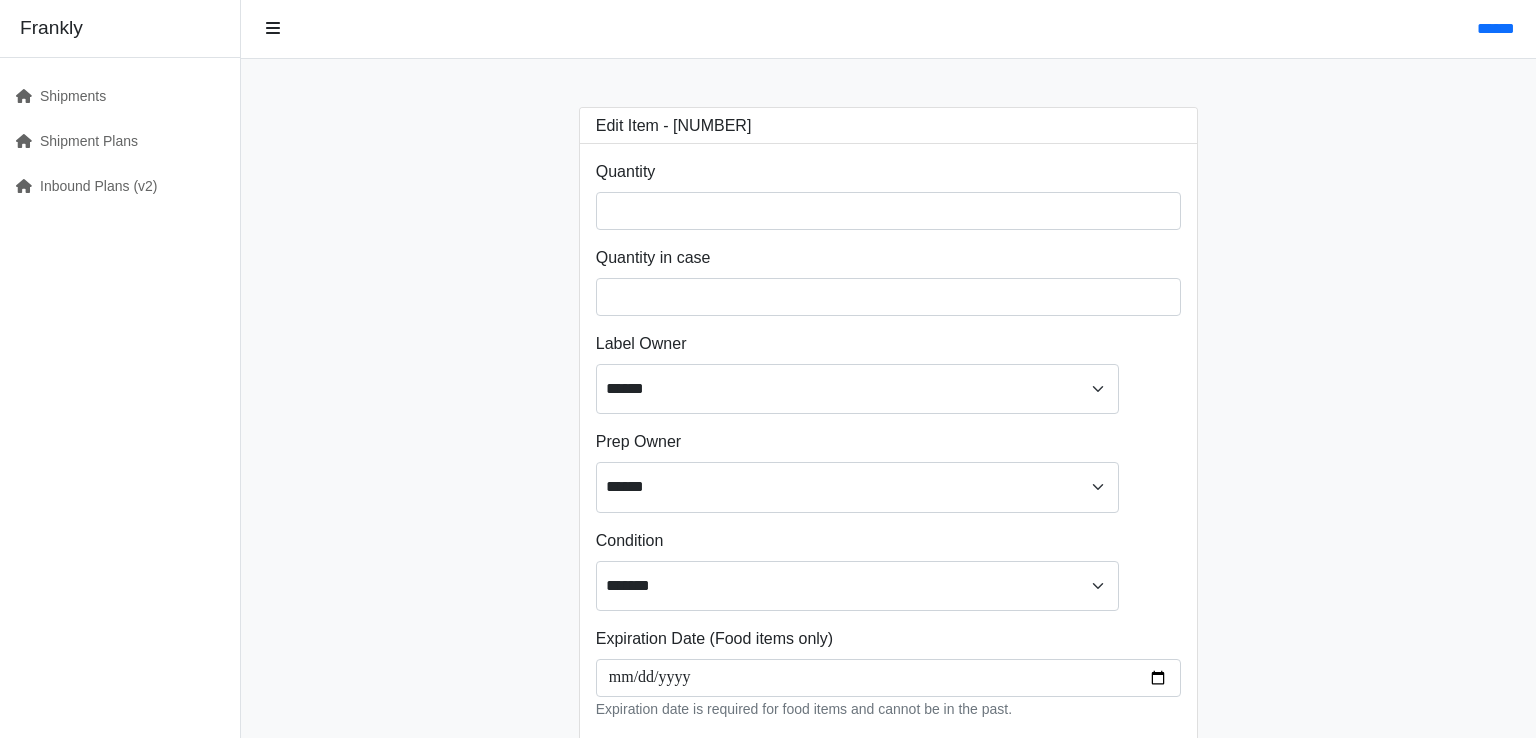 click on "**********" at bounding box center [888, 458] 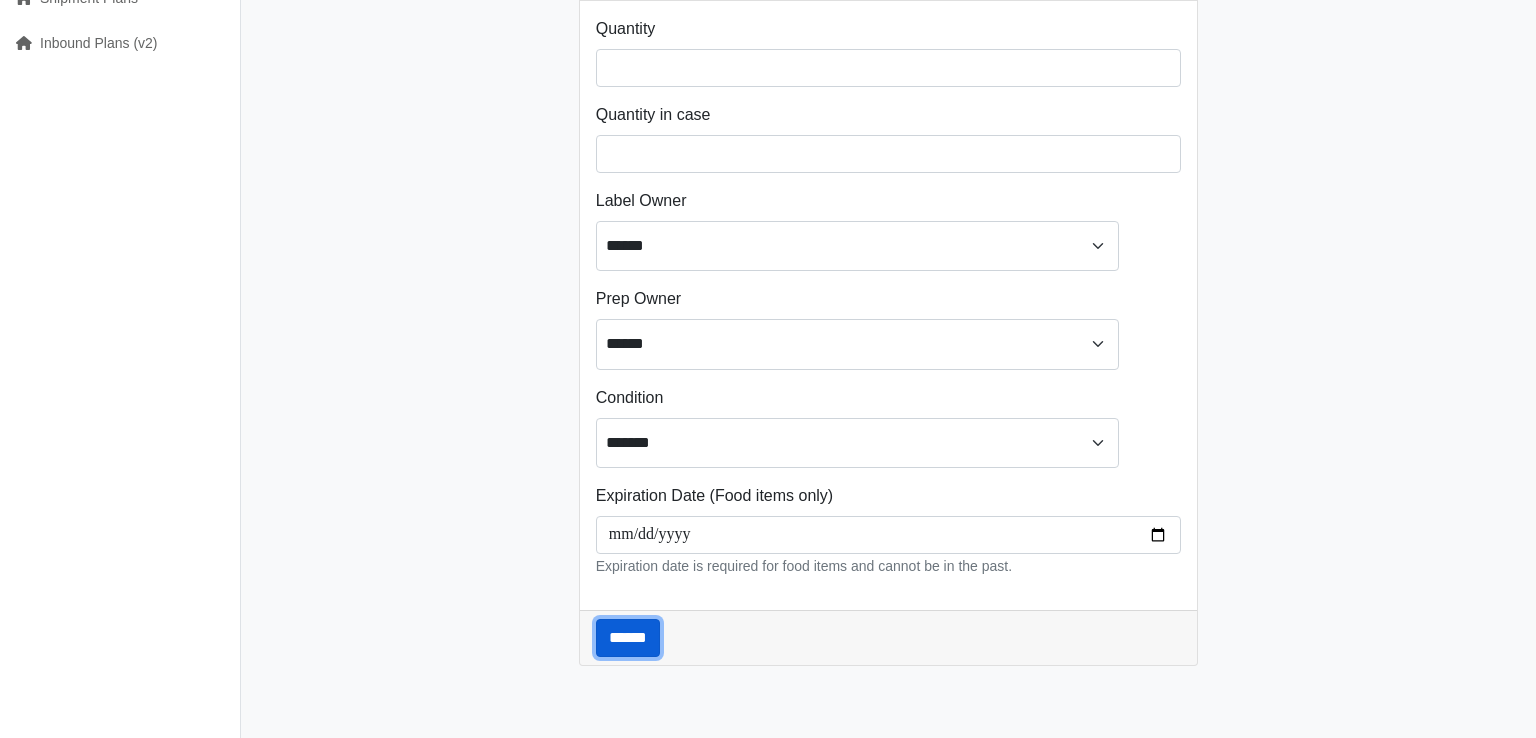 click on "******" at bounding box center (628, 638) 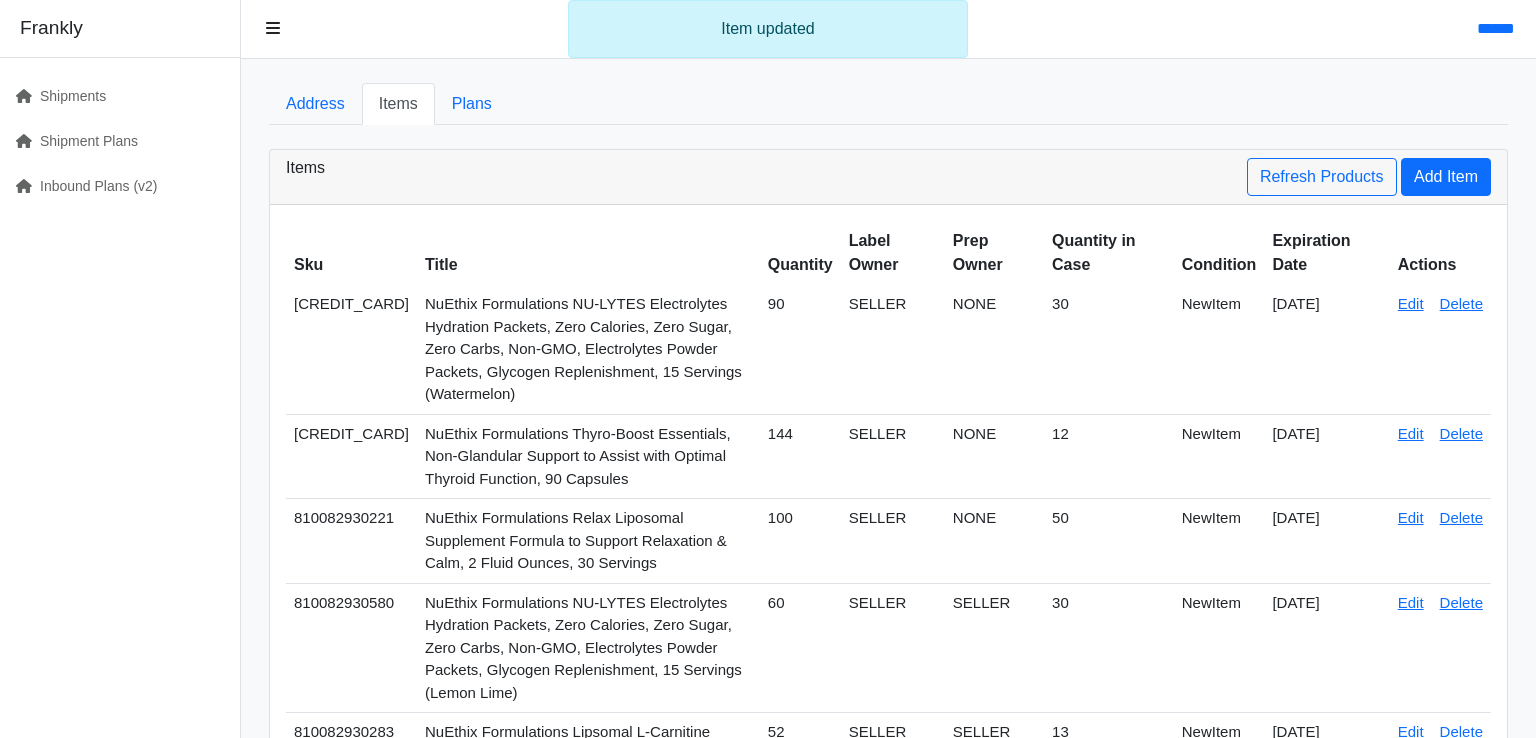 scroll, scrollTop: 0, scrollLeft: 0, axis: both 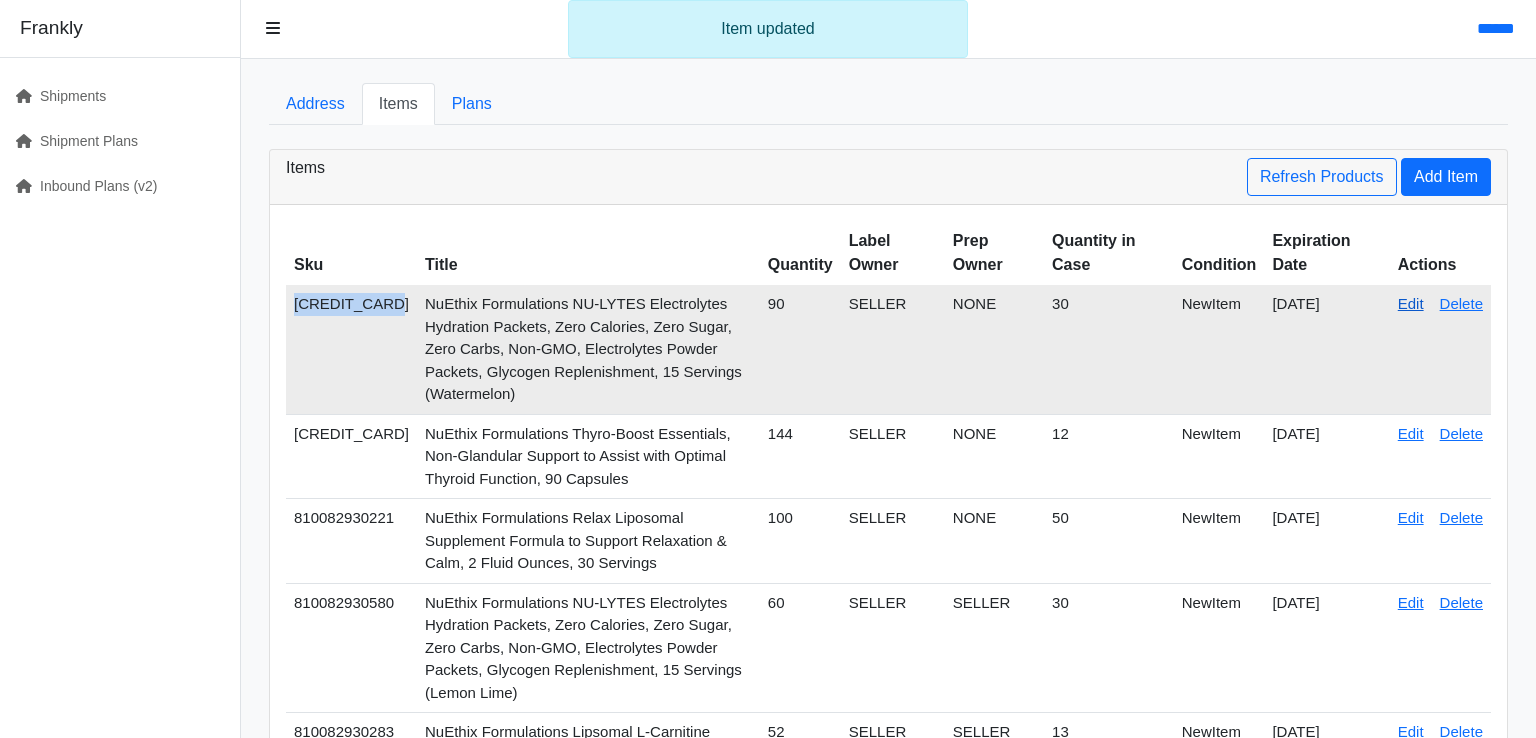 click on "Edit" at bounding box center (1411, 303) 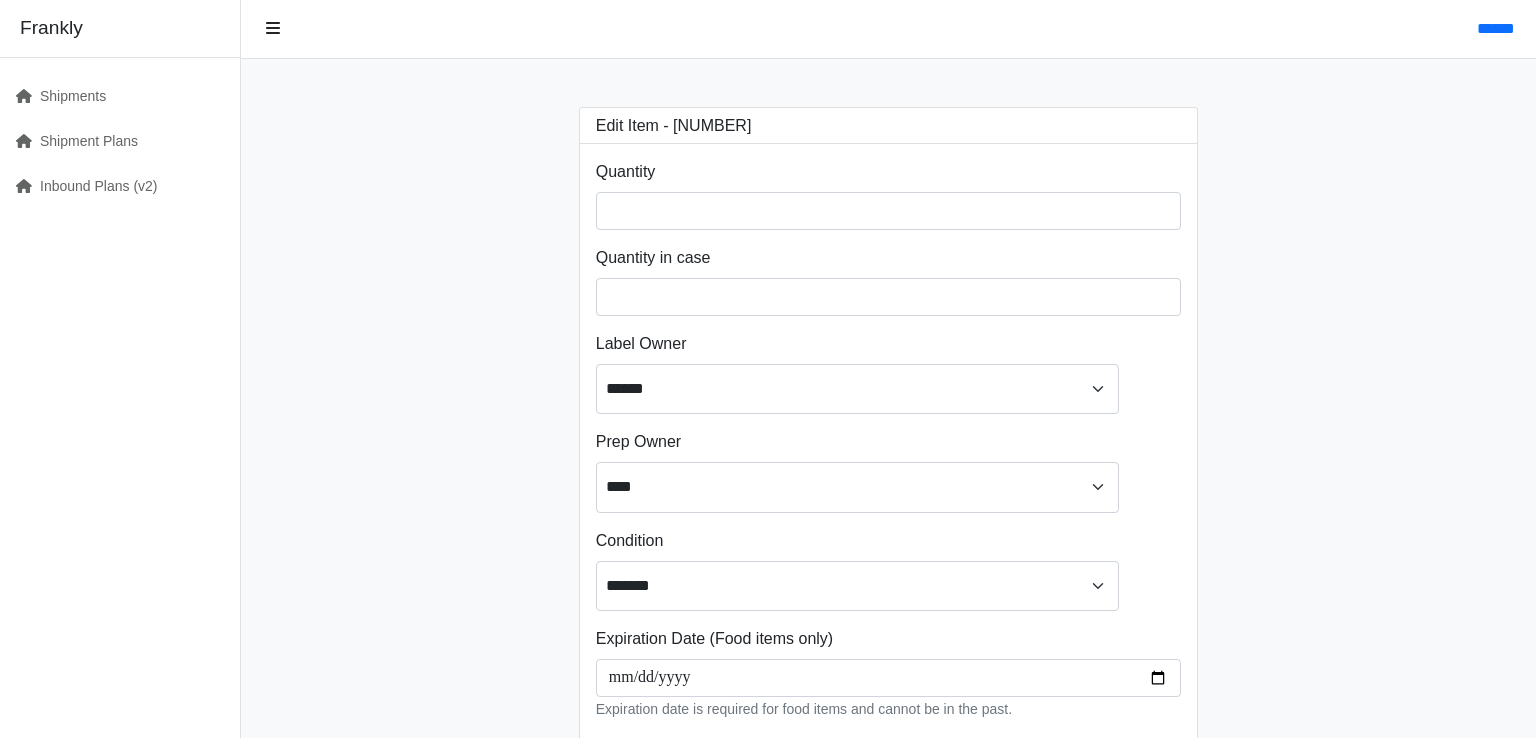 scroll, scrollTop: 0, scrollLeft: 0, axis: both 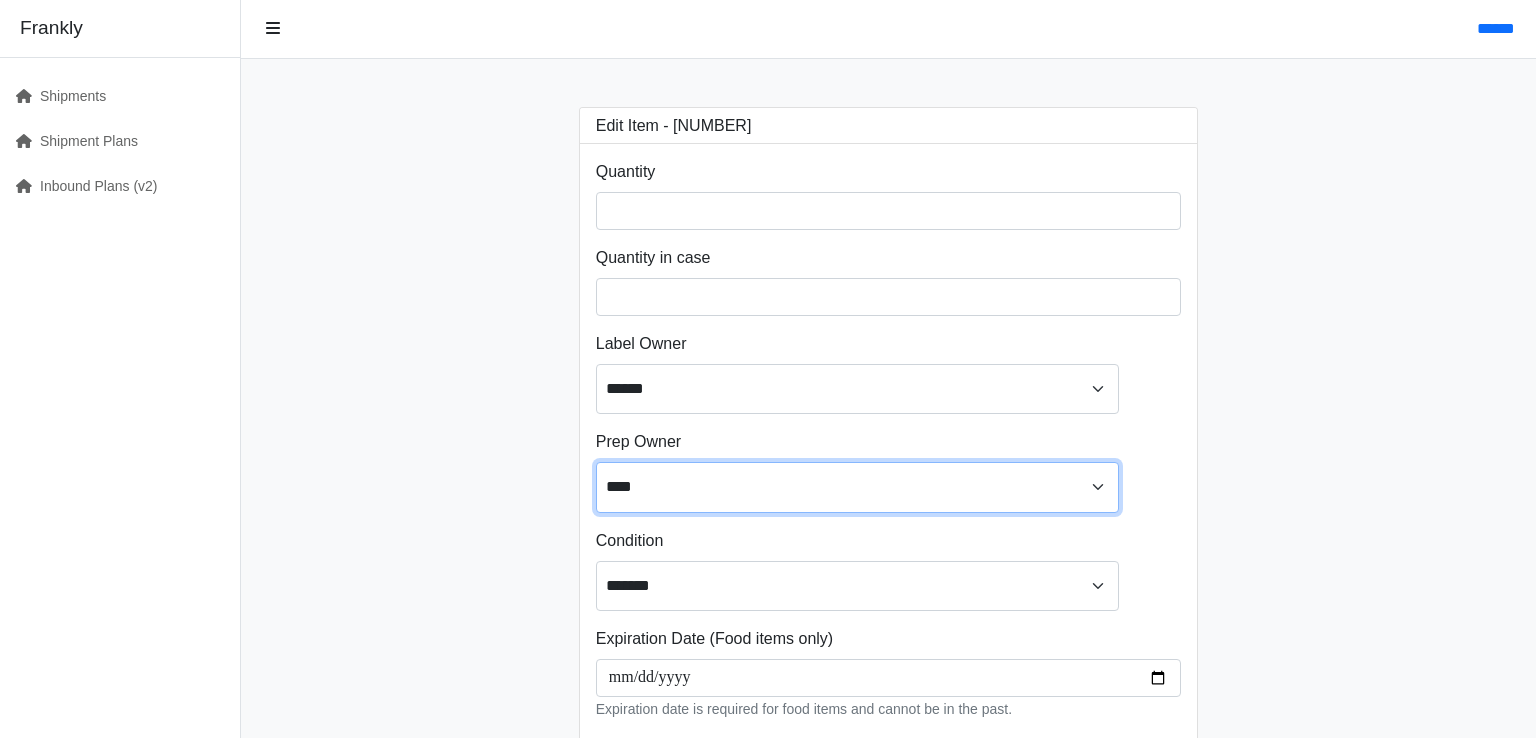click on "****
******
******" at bounding box center (857, 487) 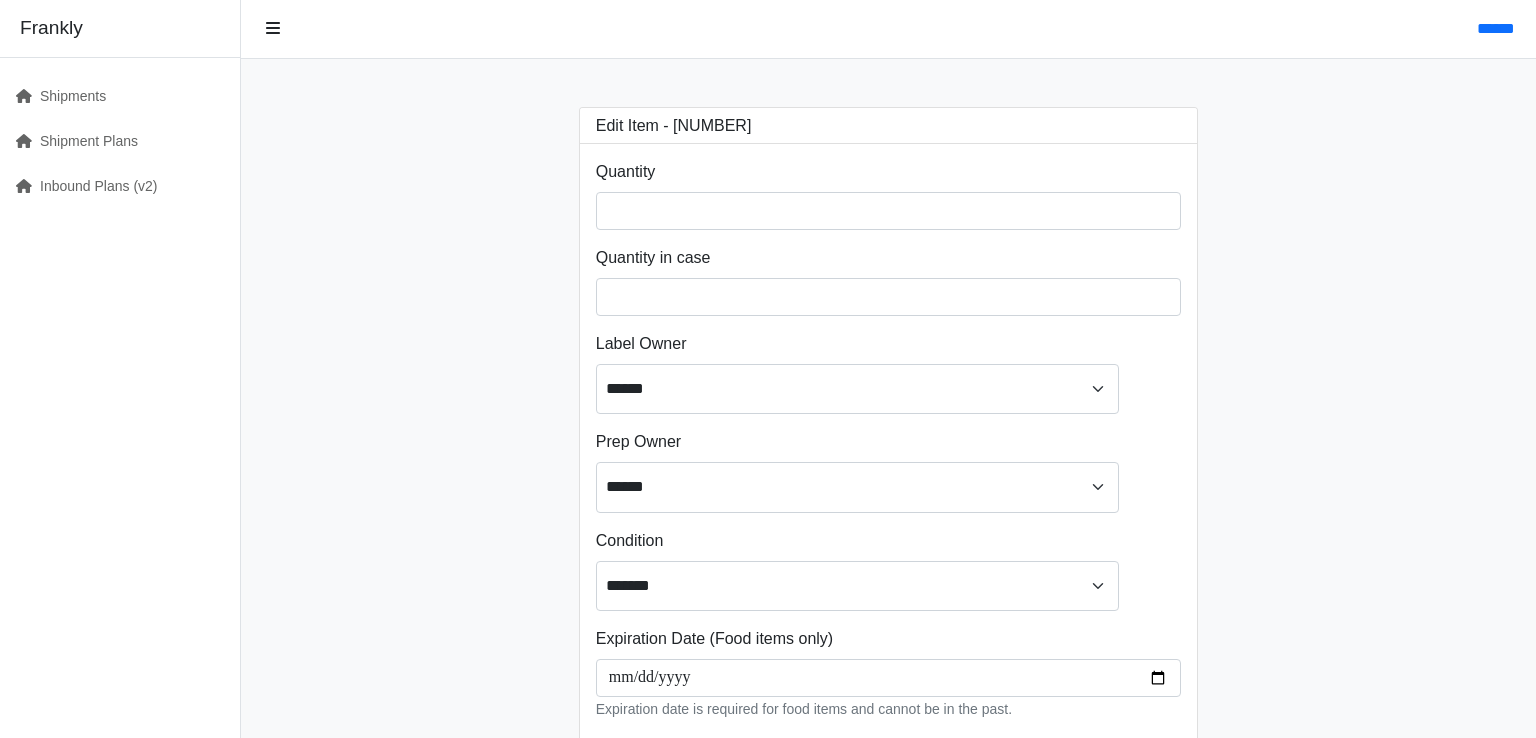 click on "**********" at bounding box center [888, 458] 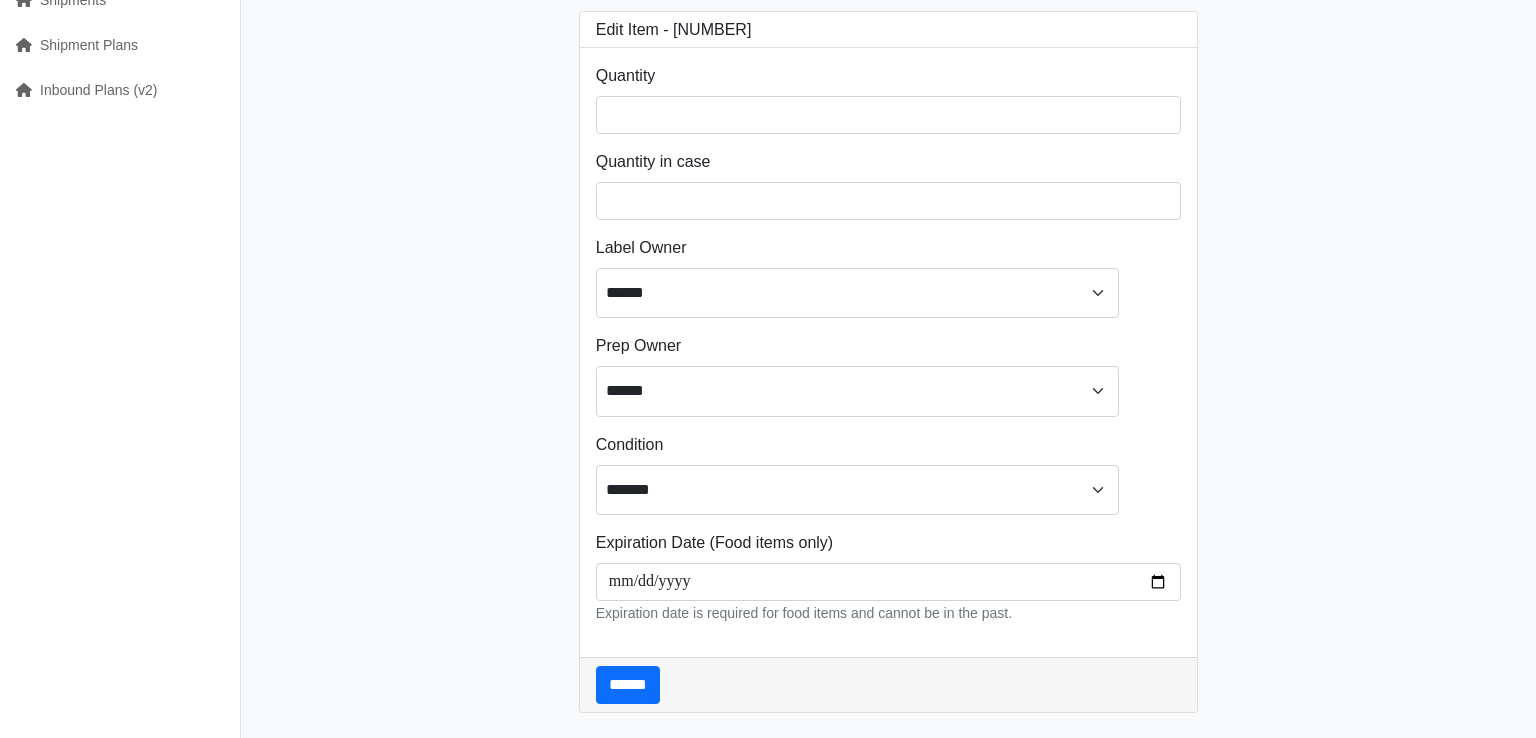 scroll, scrollTop: 422, scrollLeft: 0, axis: vertical 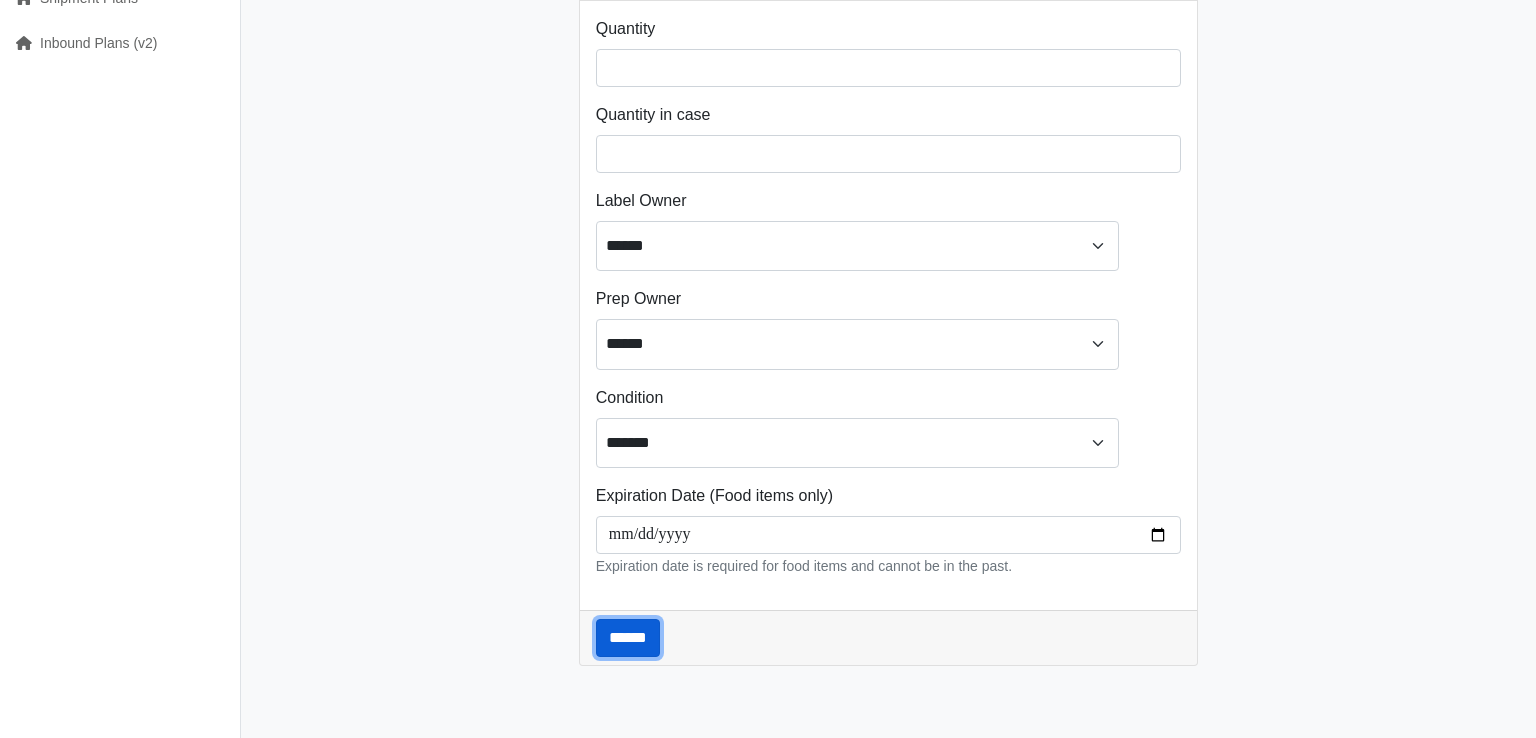 click on "******" at bounding box center (628, 638) 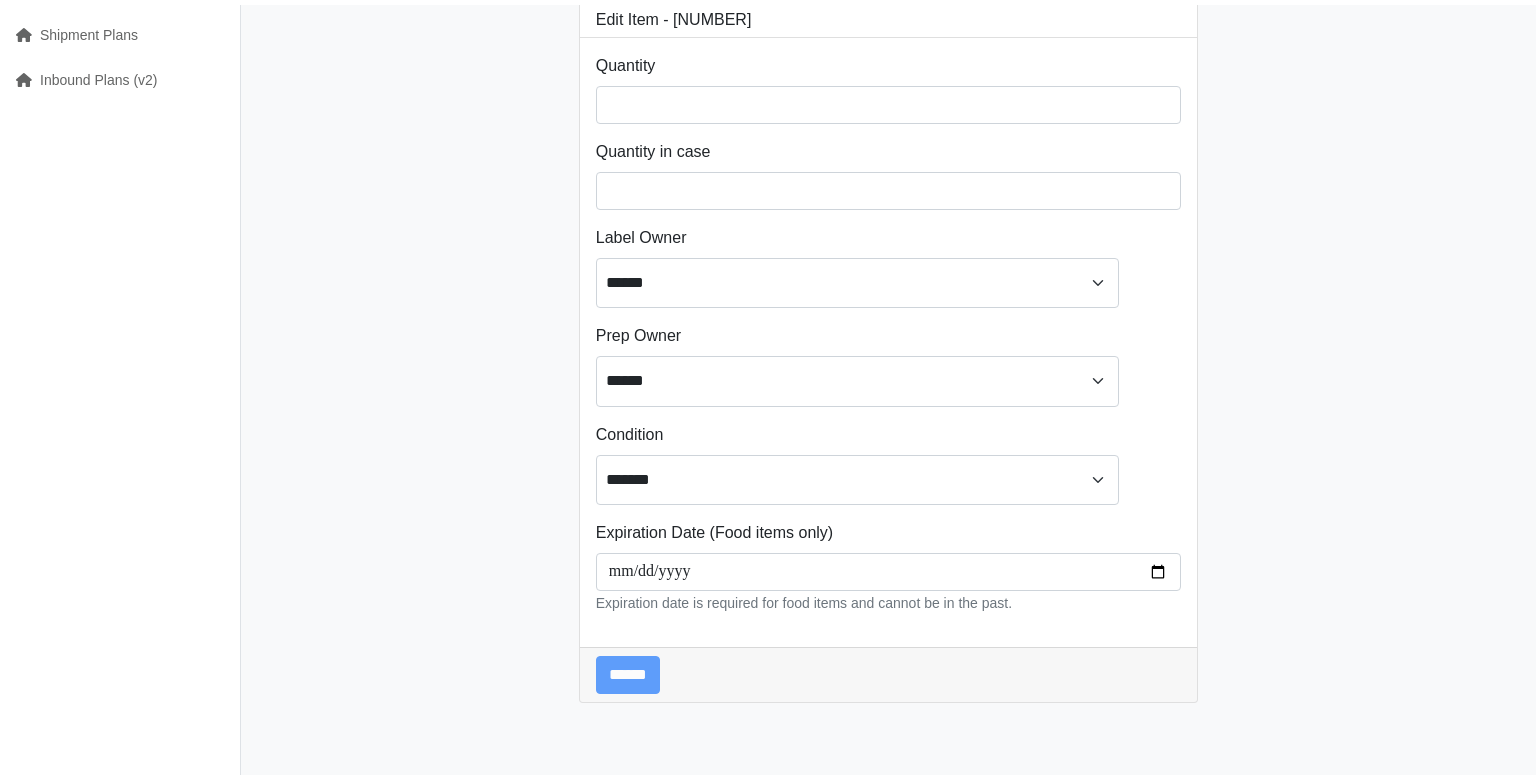 scroll, scrollTop: 381, scrollLeft: 0, axis: vertical 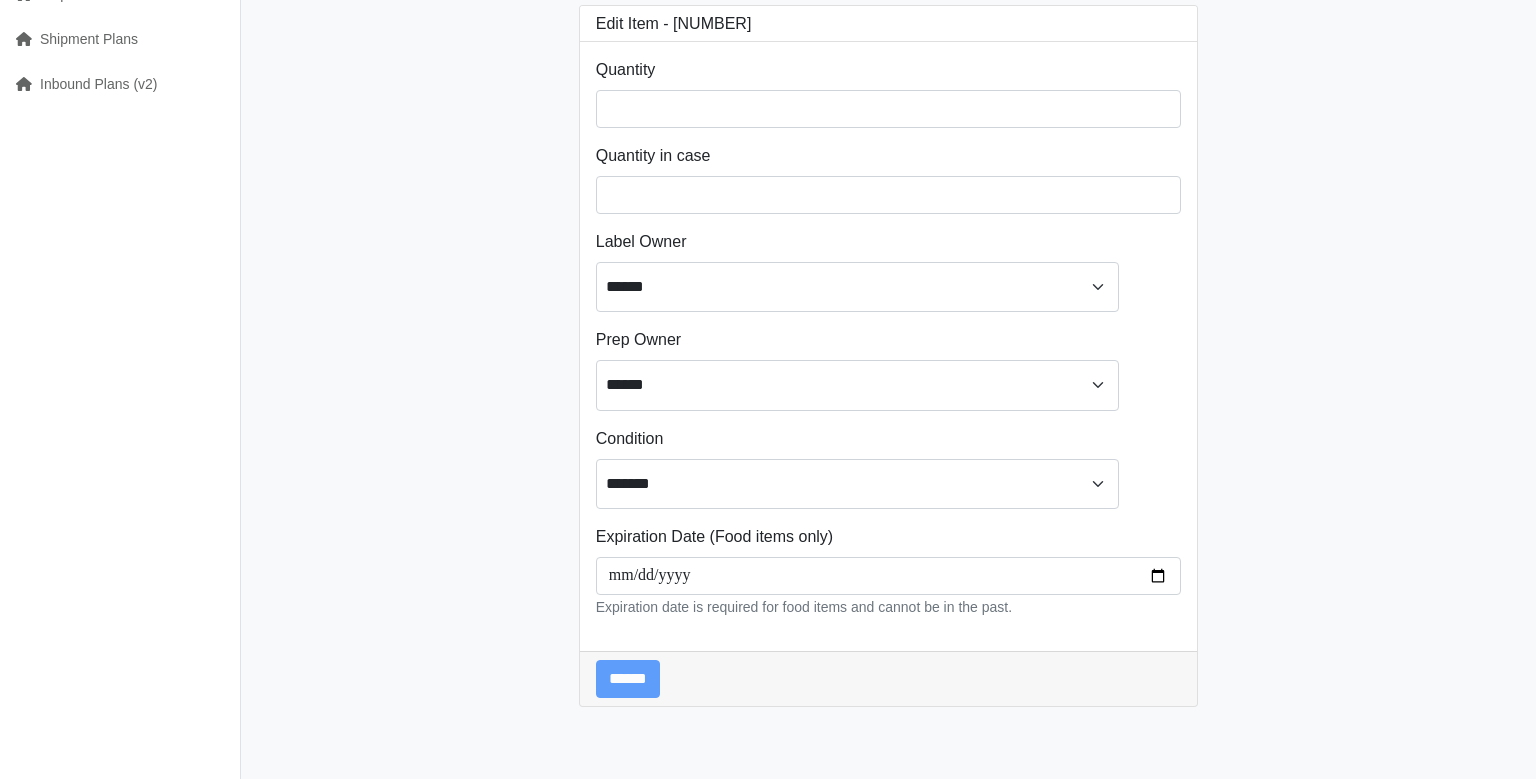 click on "**********" at bounding box center [888, 356] 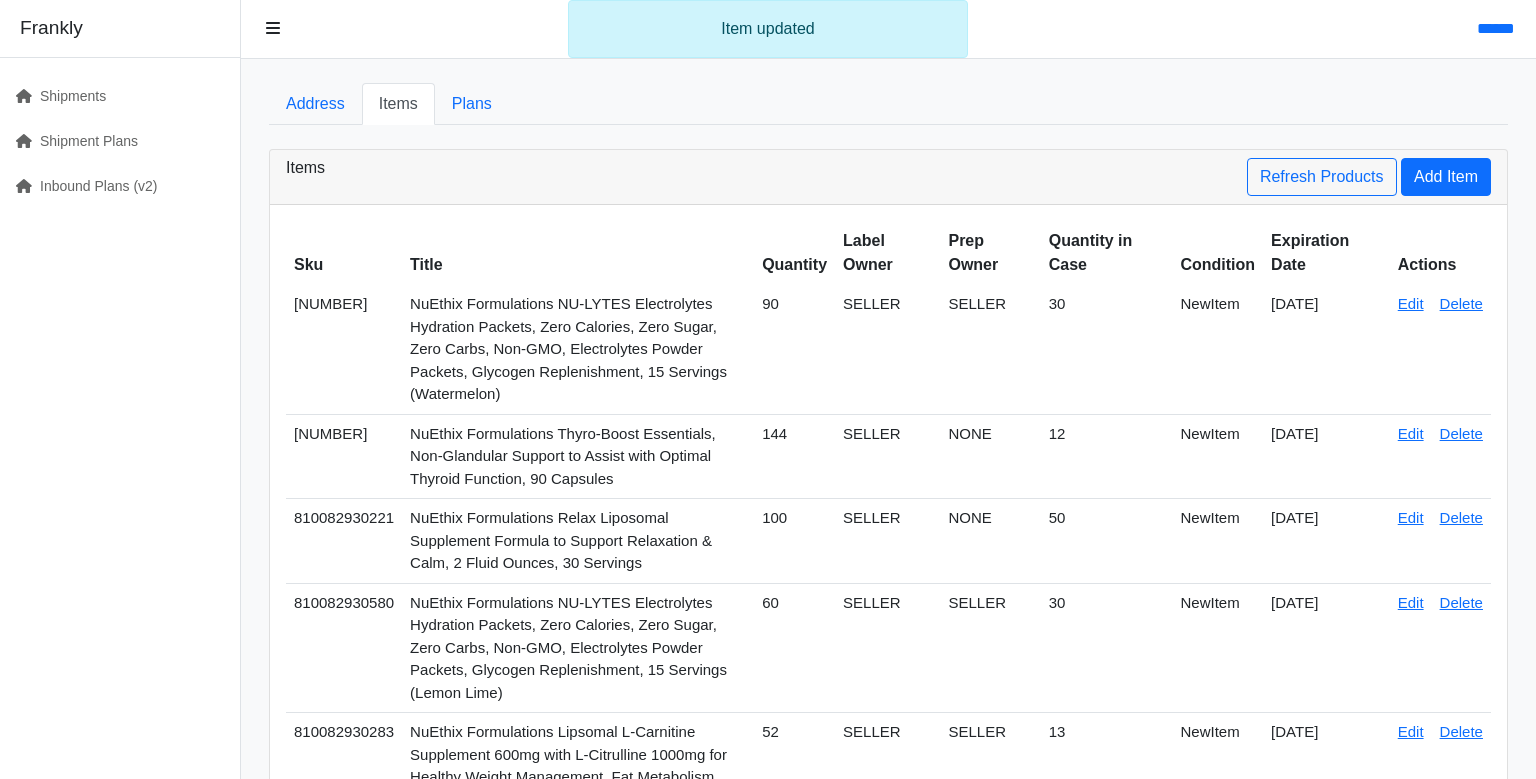 scroll, scrollTop: 0, scrollLeft: 0, axis: both 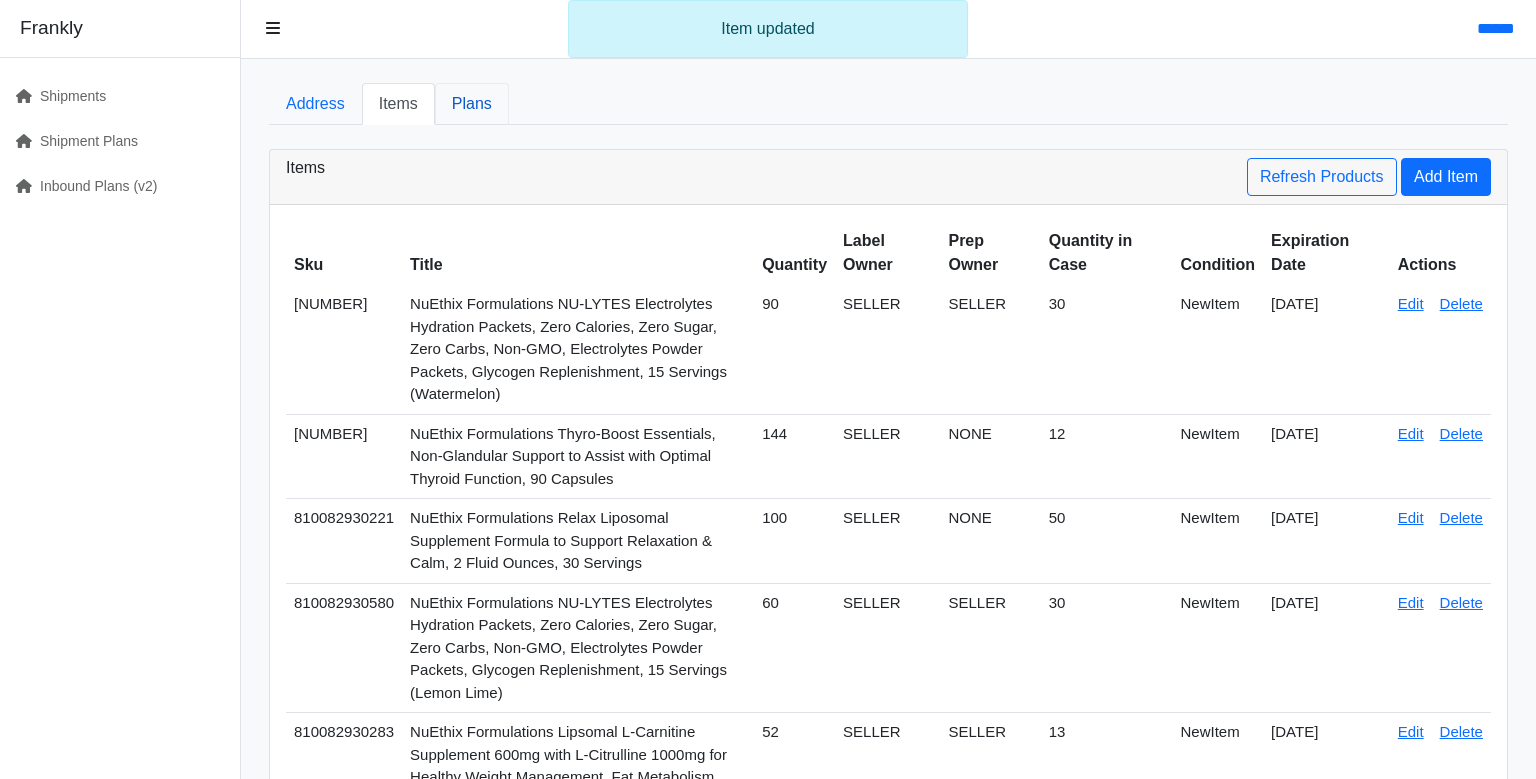 click on "Plans" at bounding box center (472, 104) 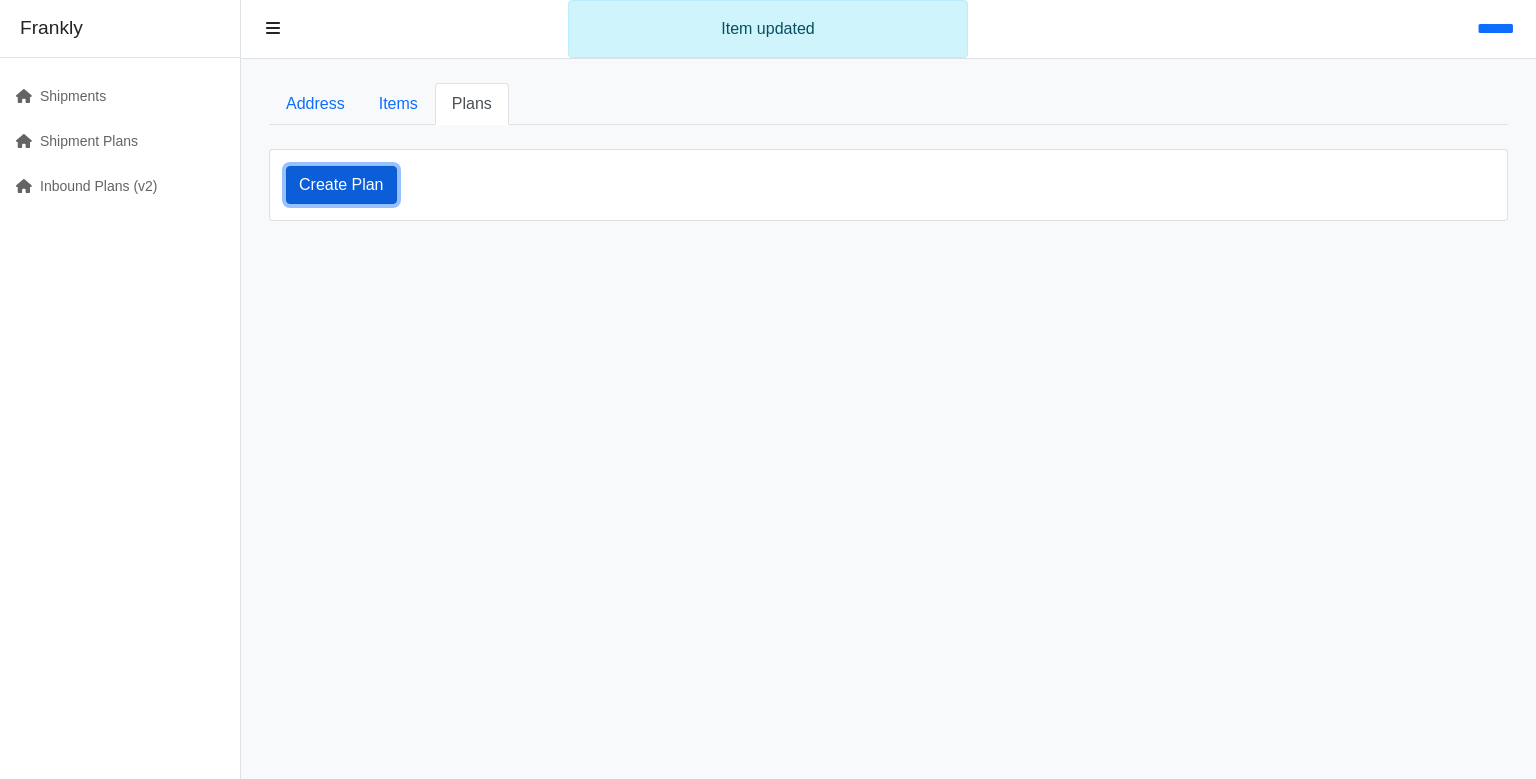 click on "Create Plan" at bounding box center [341, 185] 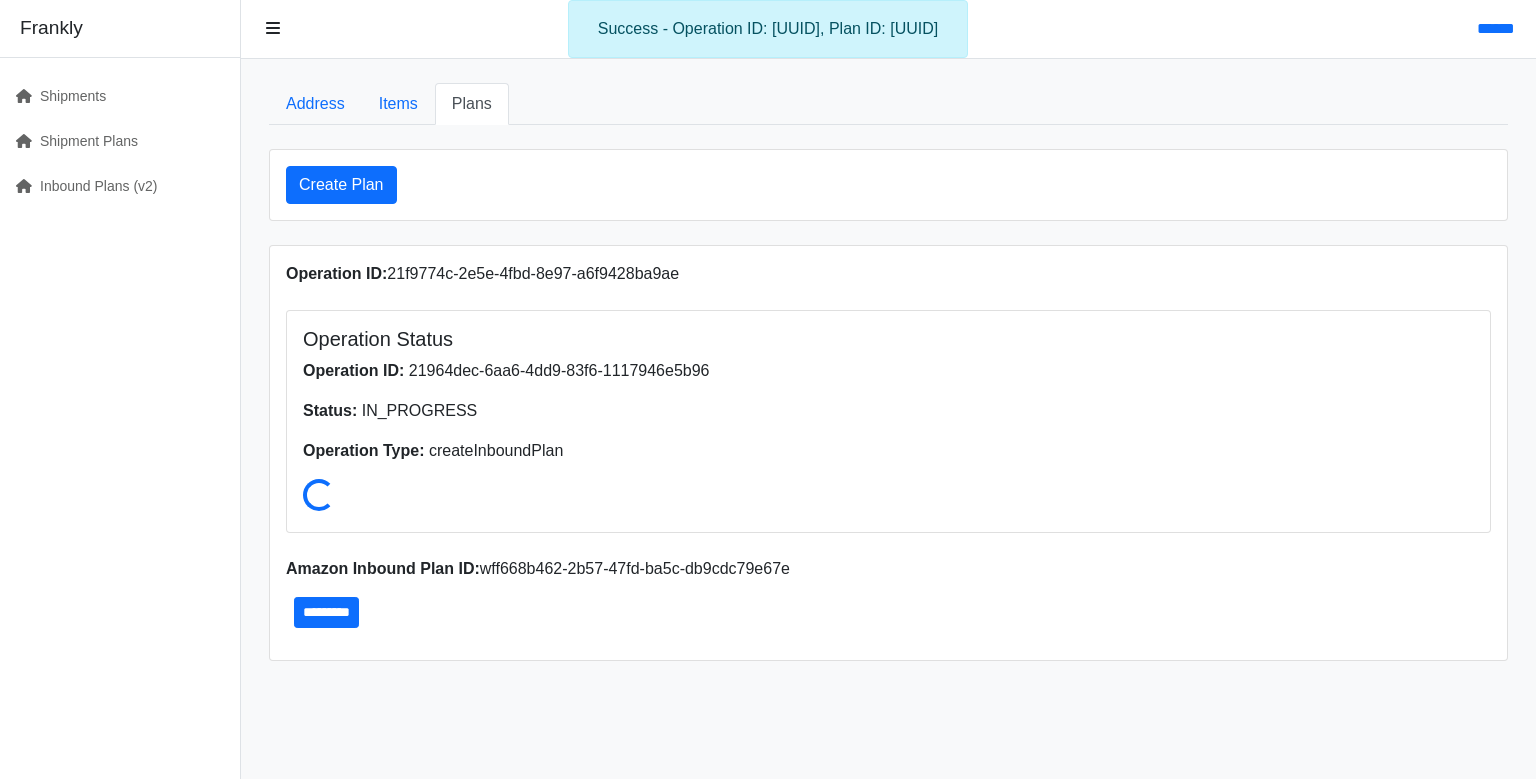 scroll, scrollTop: 200, scrollLeft: 0, axis: vertical 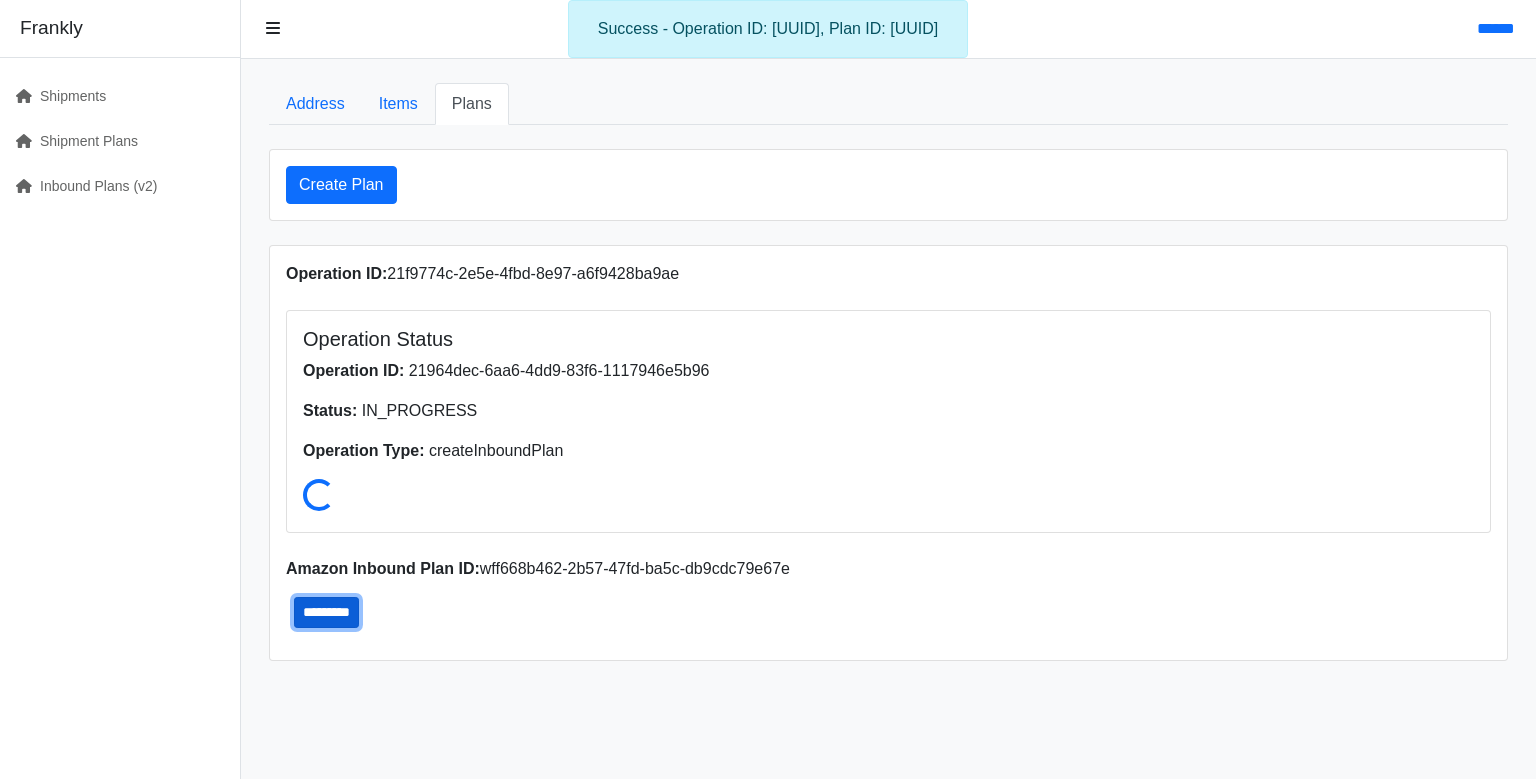 click on "*********" at bounding box center (326, 612) 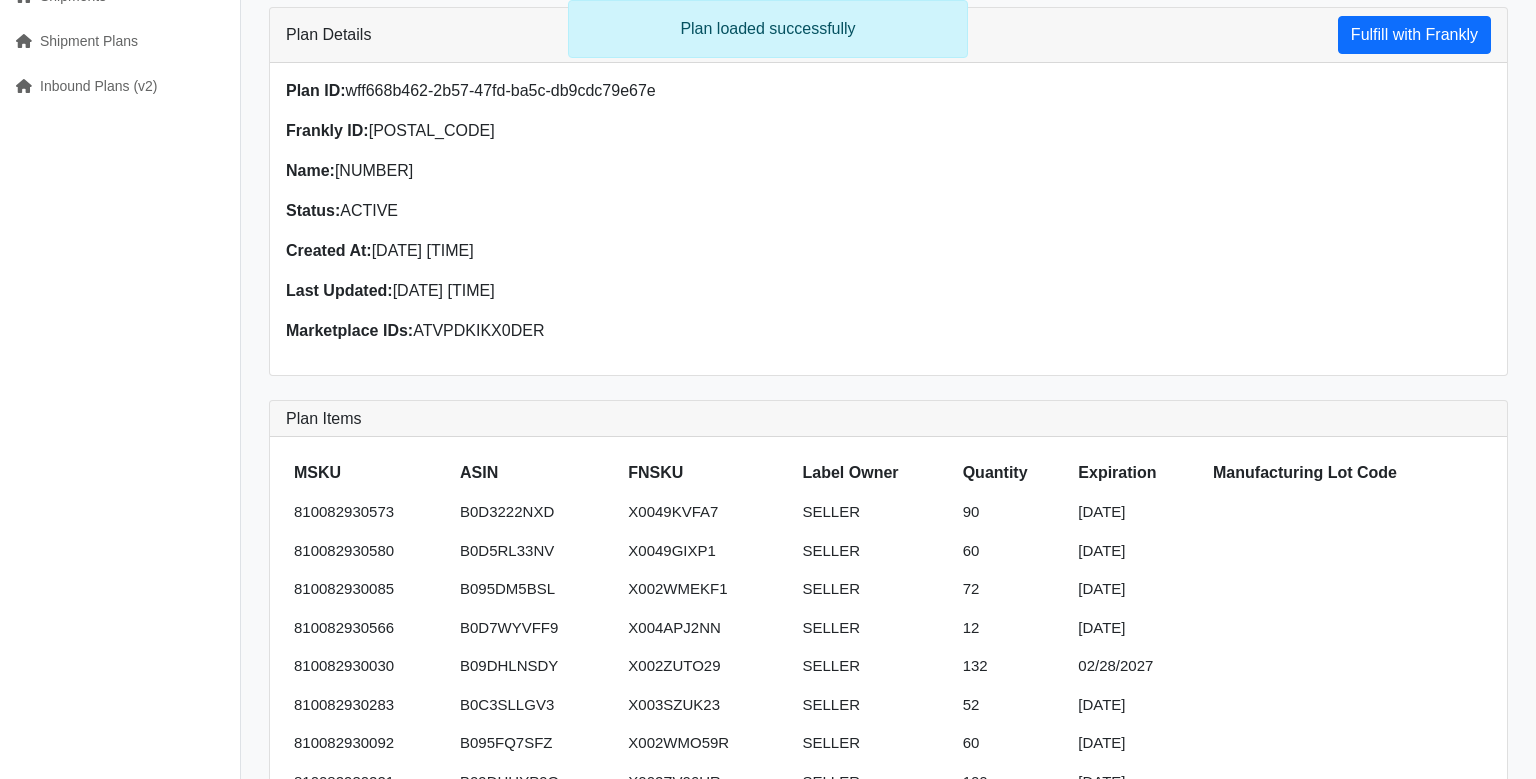 scroll, scrollTop: 0, scrollLeft: 0, axis: both 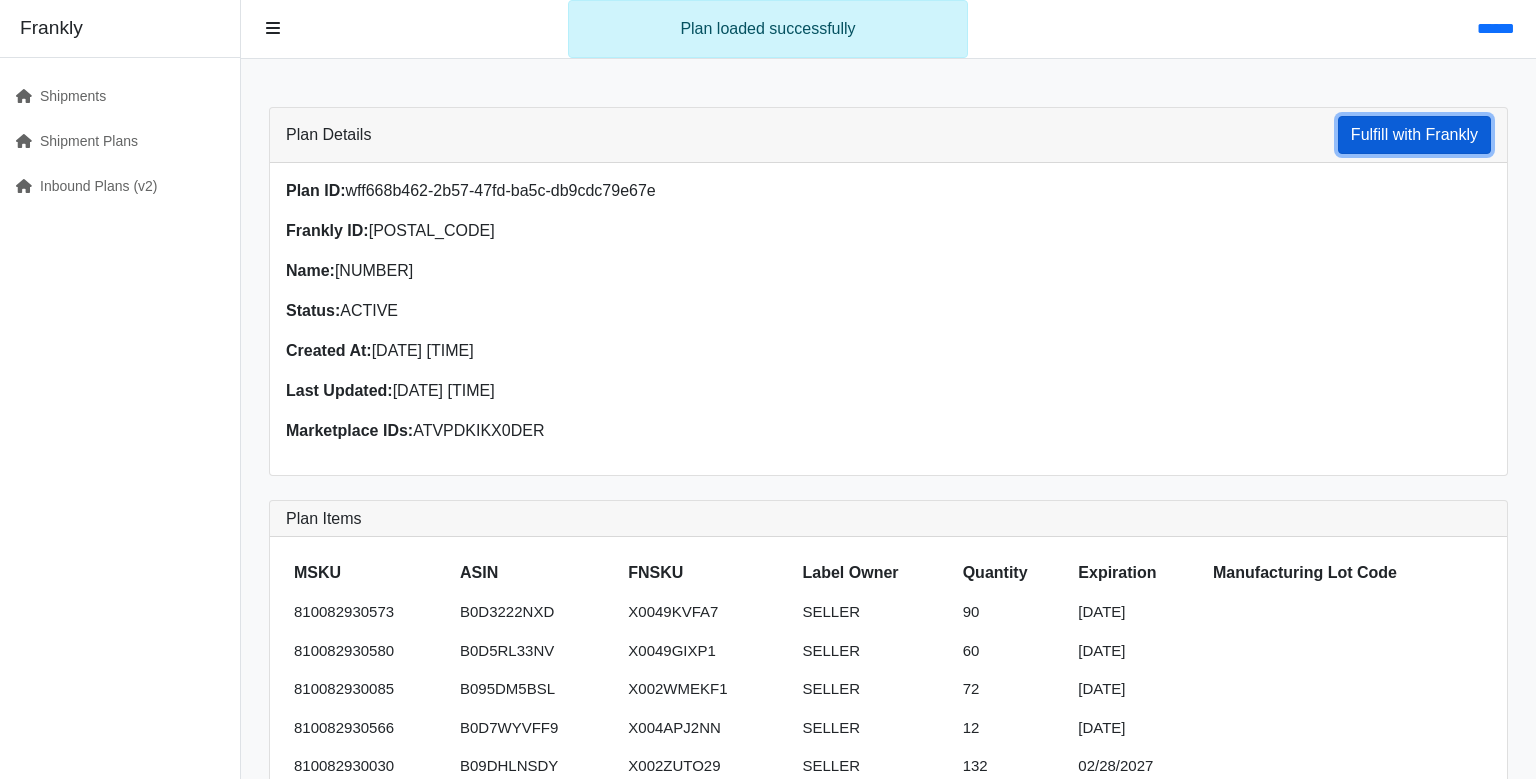 click on "Fulfill with Frankly" at bounding box center [1414, 135] 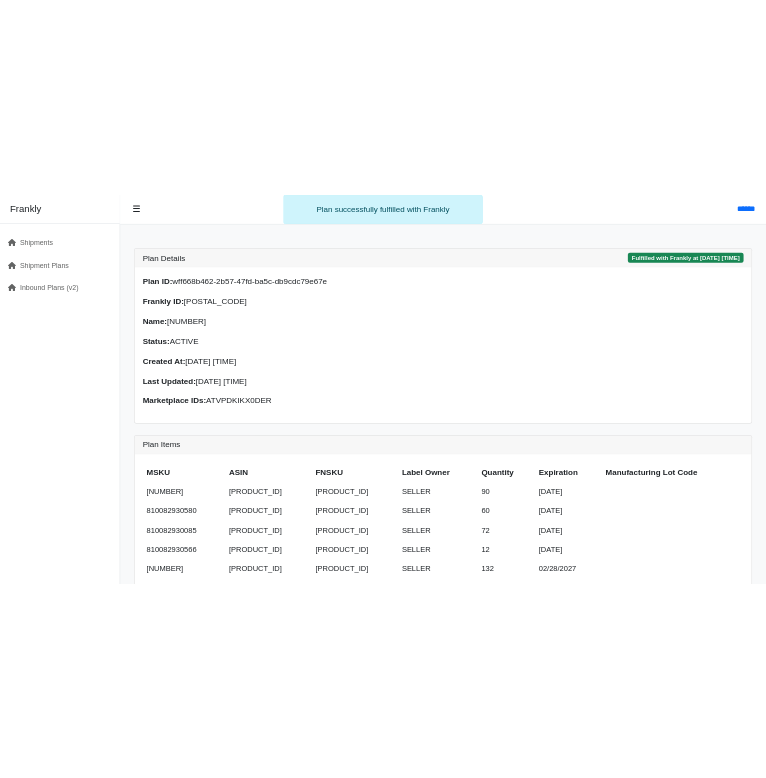 scroll, scrollTop: 0, scrollLeft: 0, axis: both 